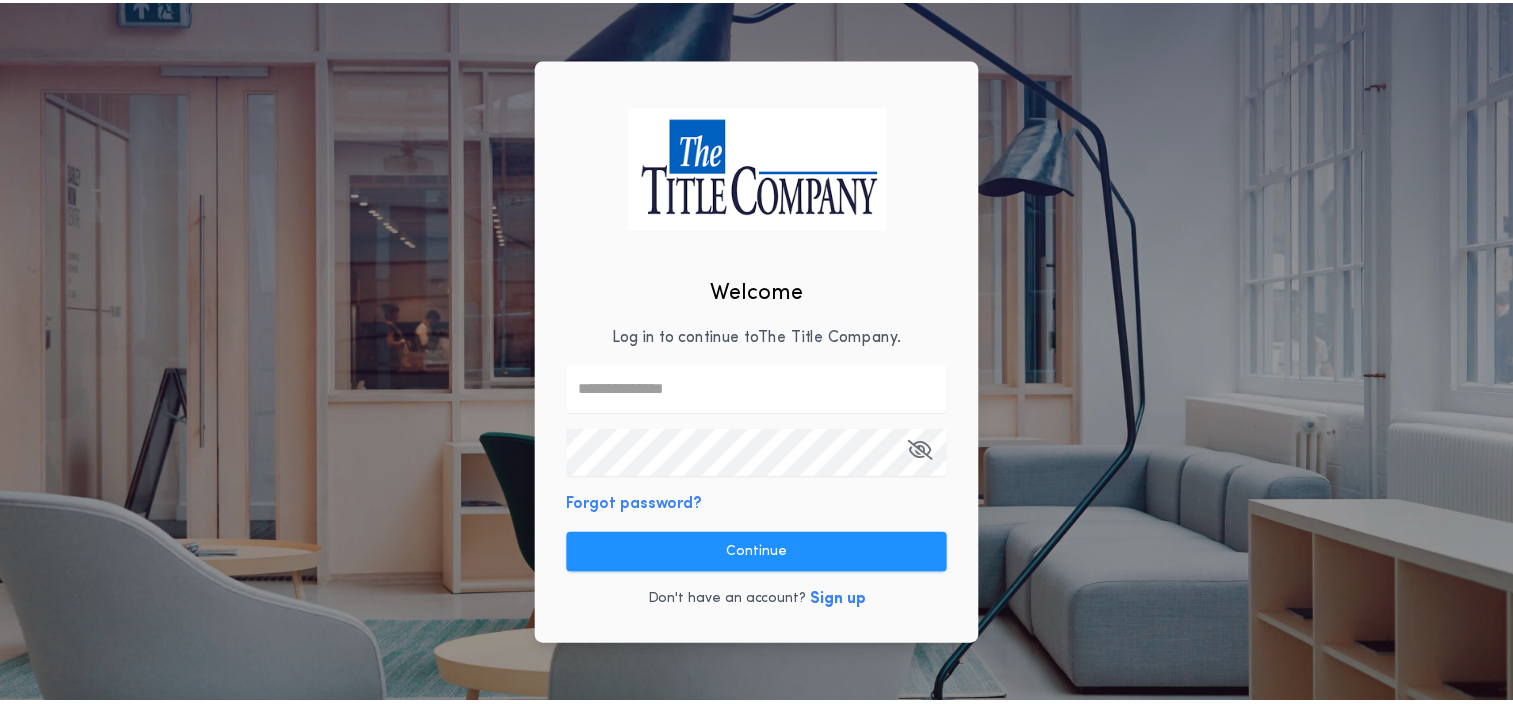 scroll, scrollTop: 0, scrollLeft: 0, axis: both 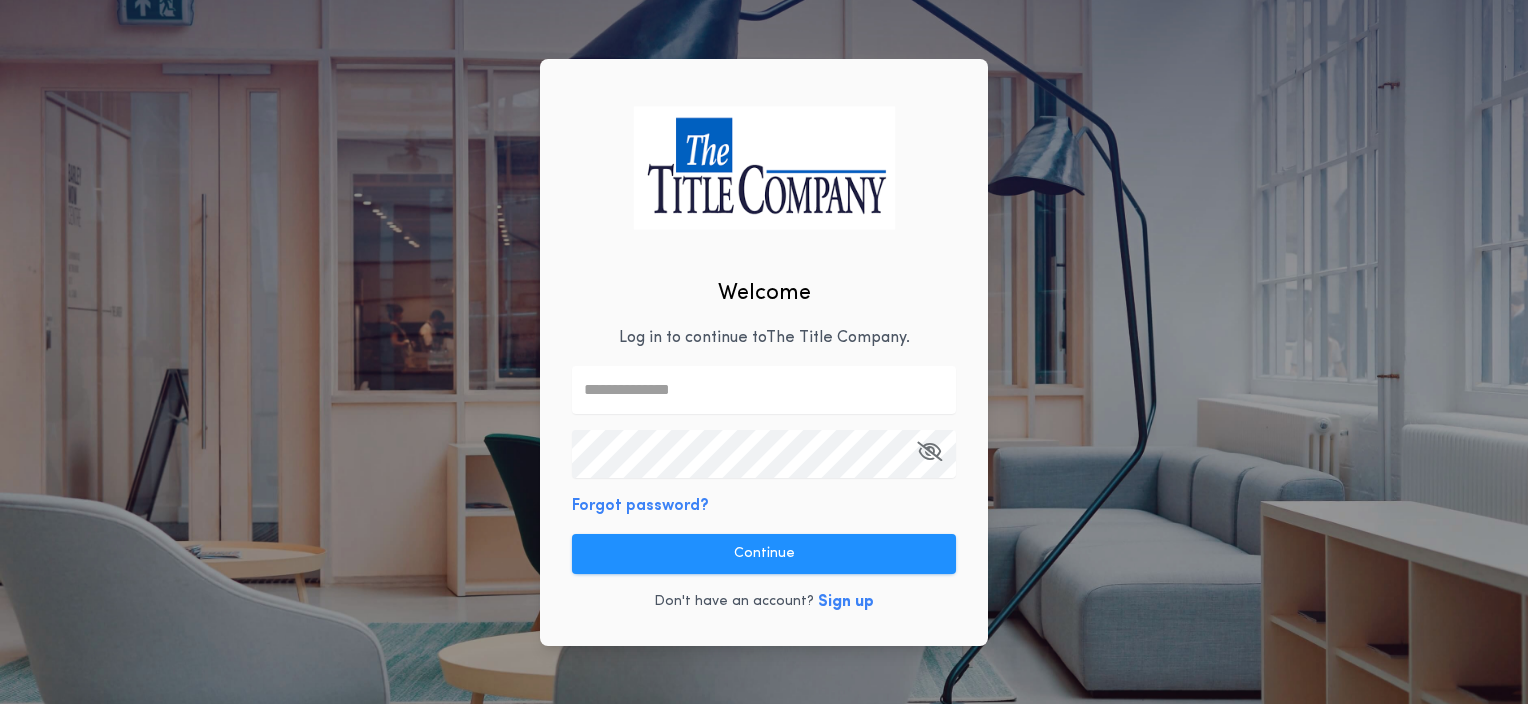 type on "**********" 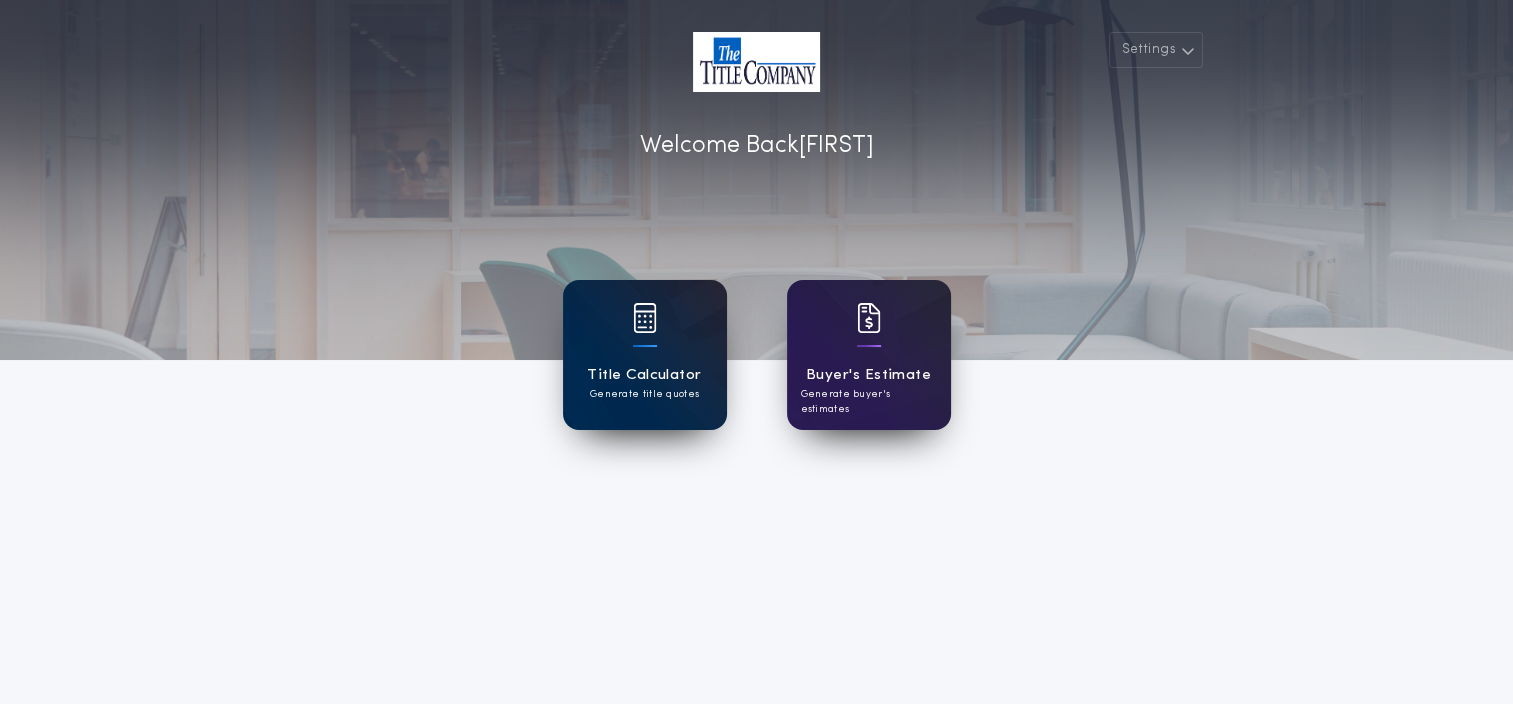 click on "Generate title quotes" at bounding box center (644, 394) 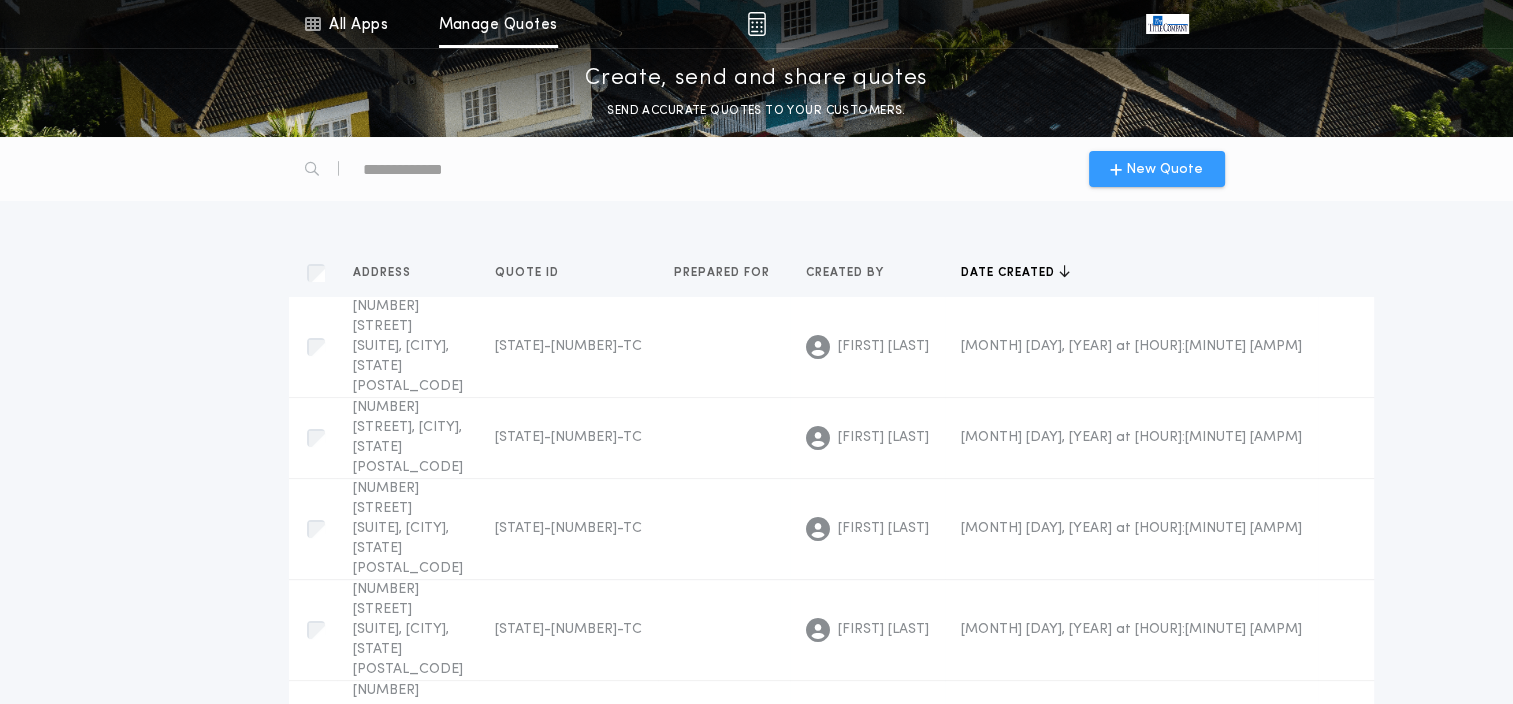 click on "New Quote" at bounding box center (1156, 169) 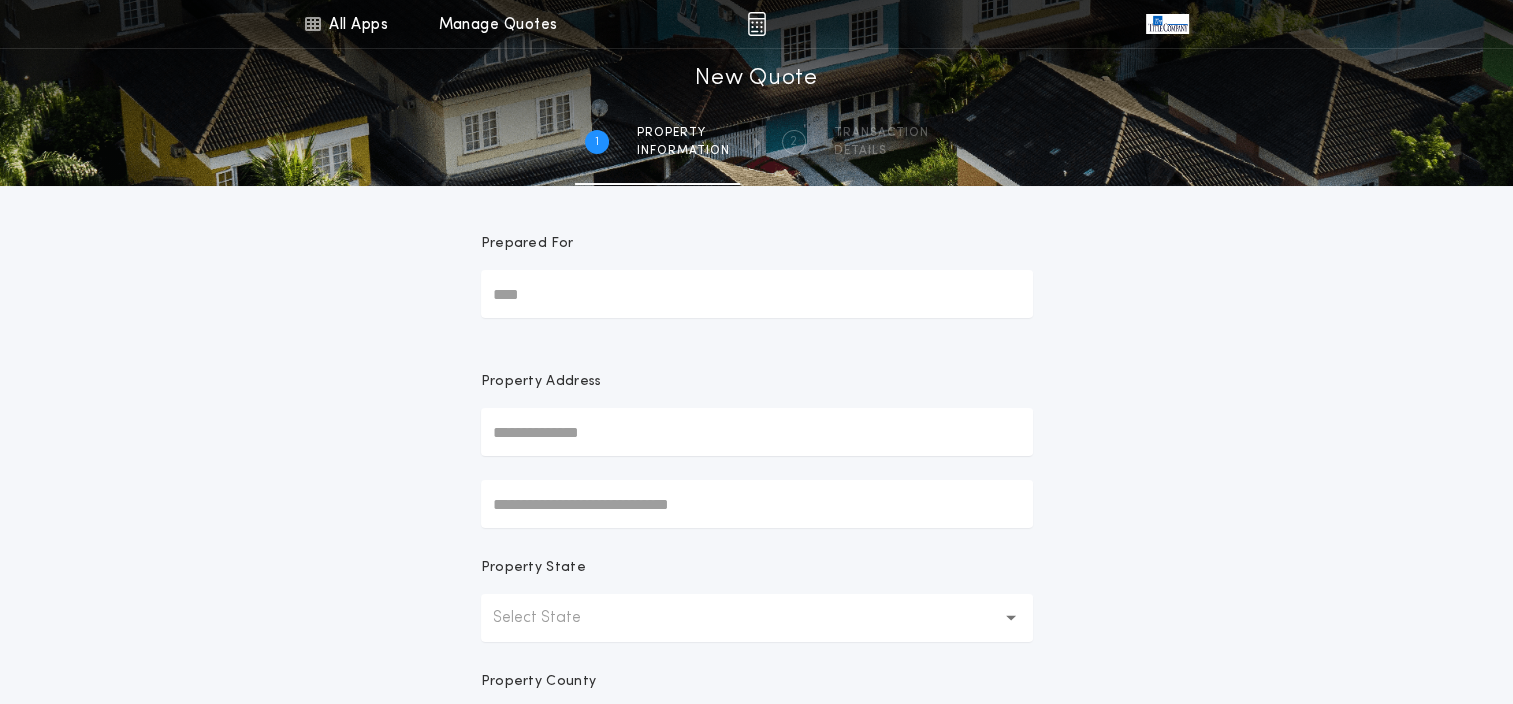 click at bounding box center (757, 432) 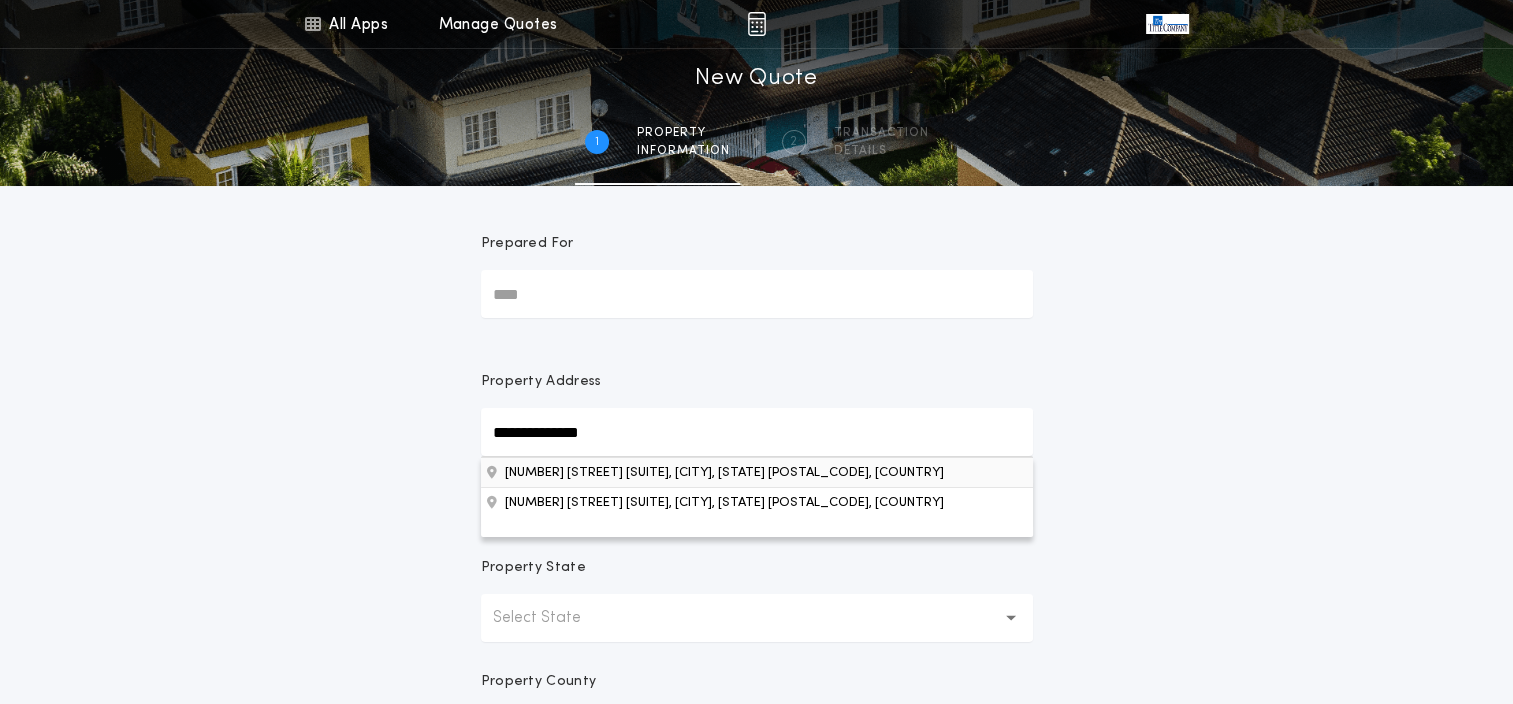 type on "**********" 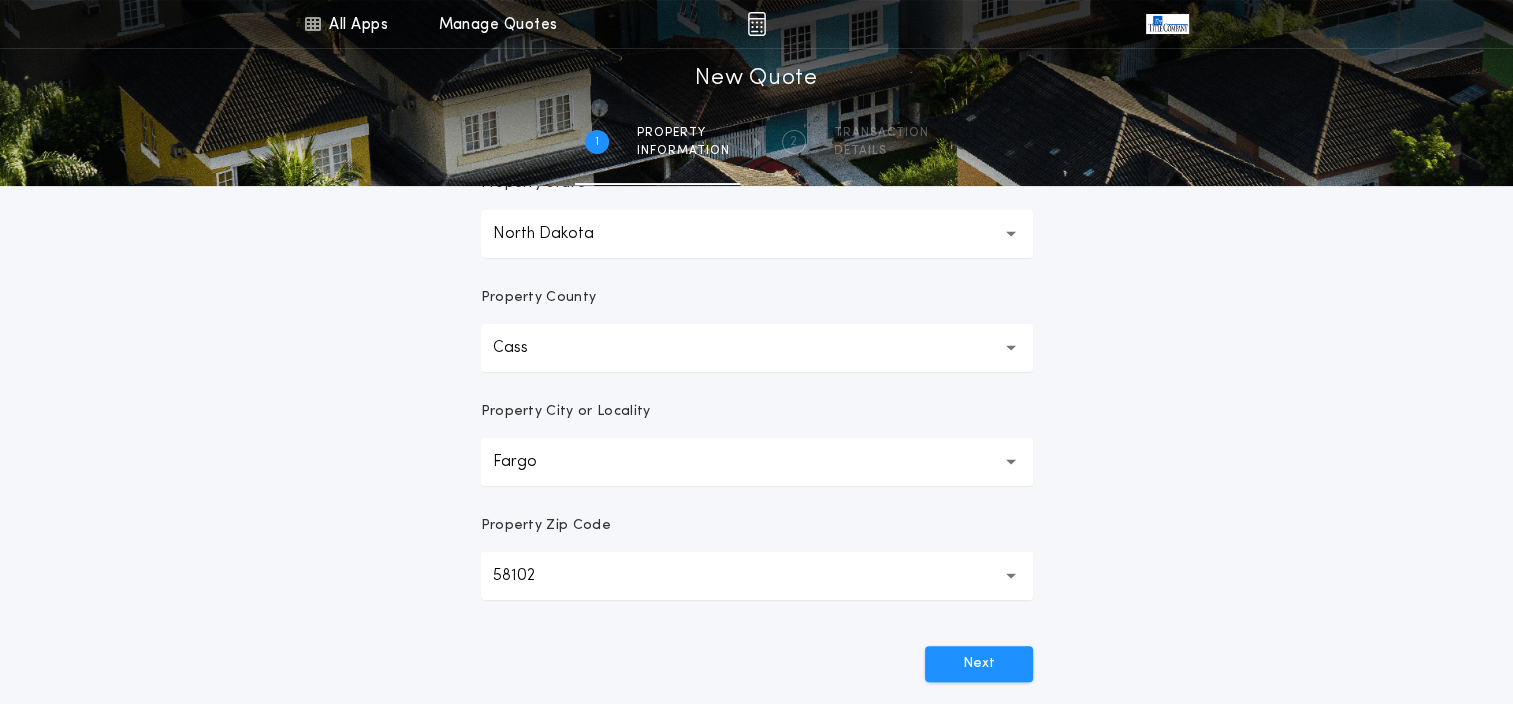 scroll, scrollTop: 400, scrollLeft: 0, axis: vertical 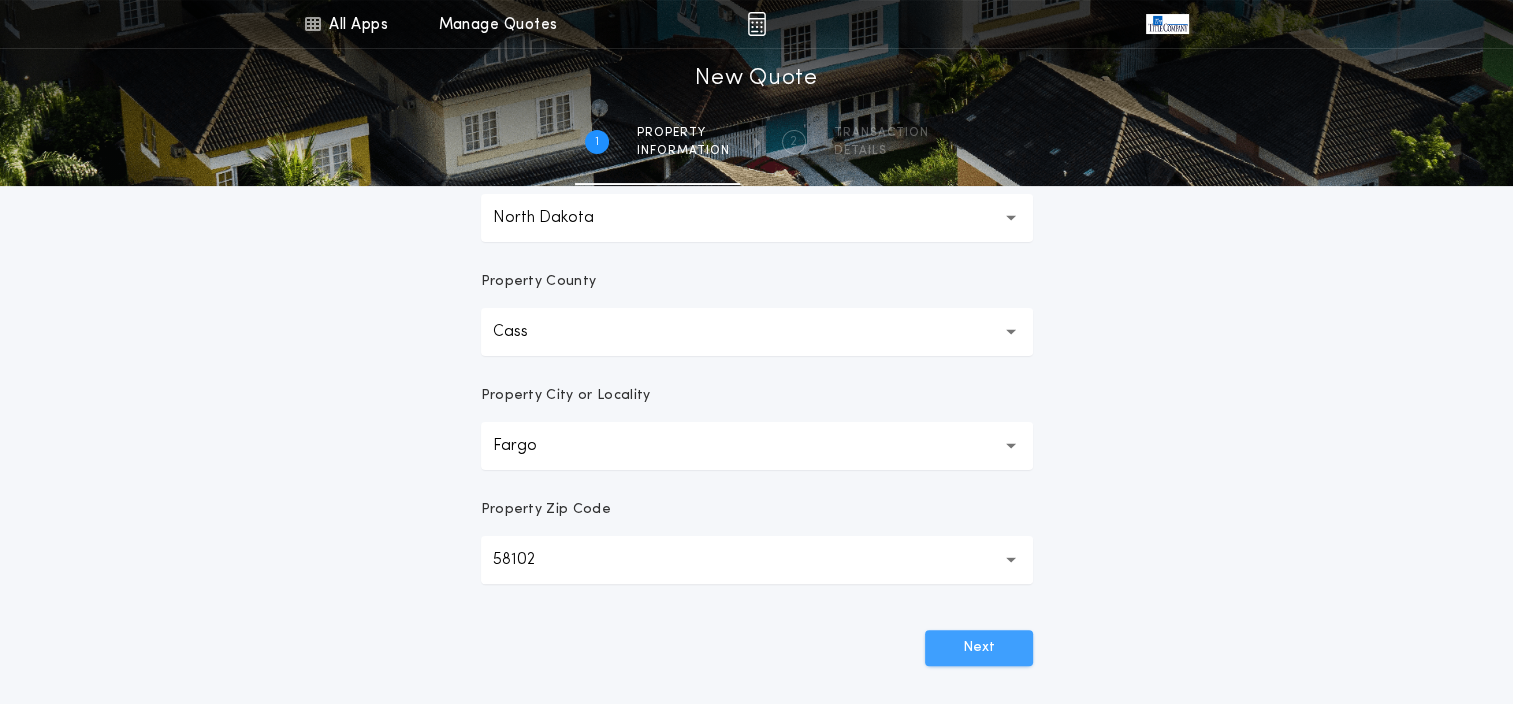 click on "Next" at bounding box center [979, 648] 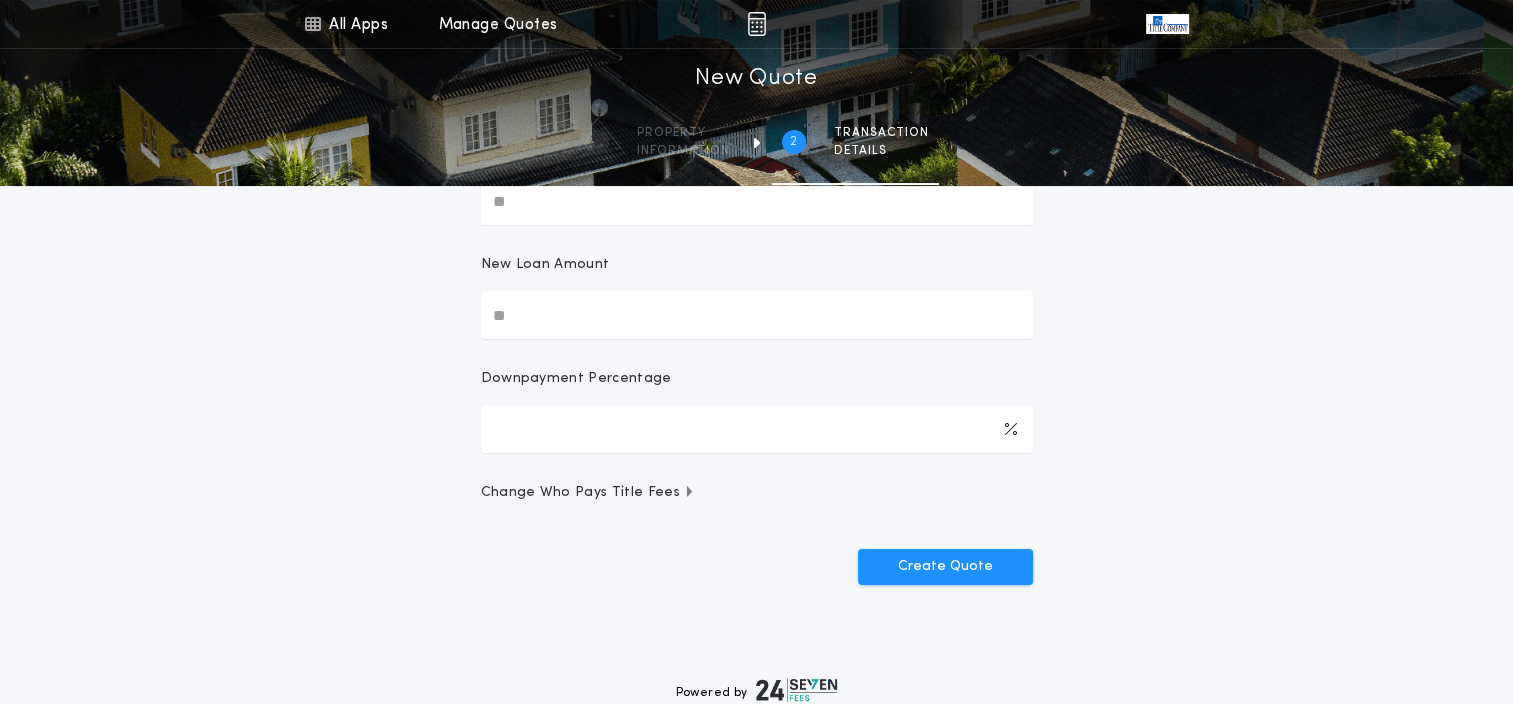 scroll, scrollTop: 0, scrollLeft: 0, axis: both 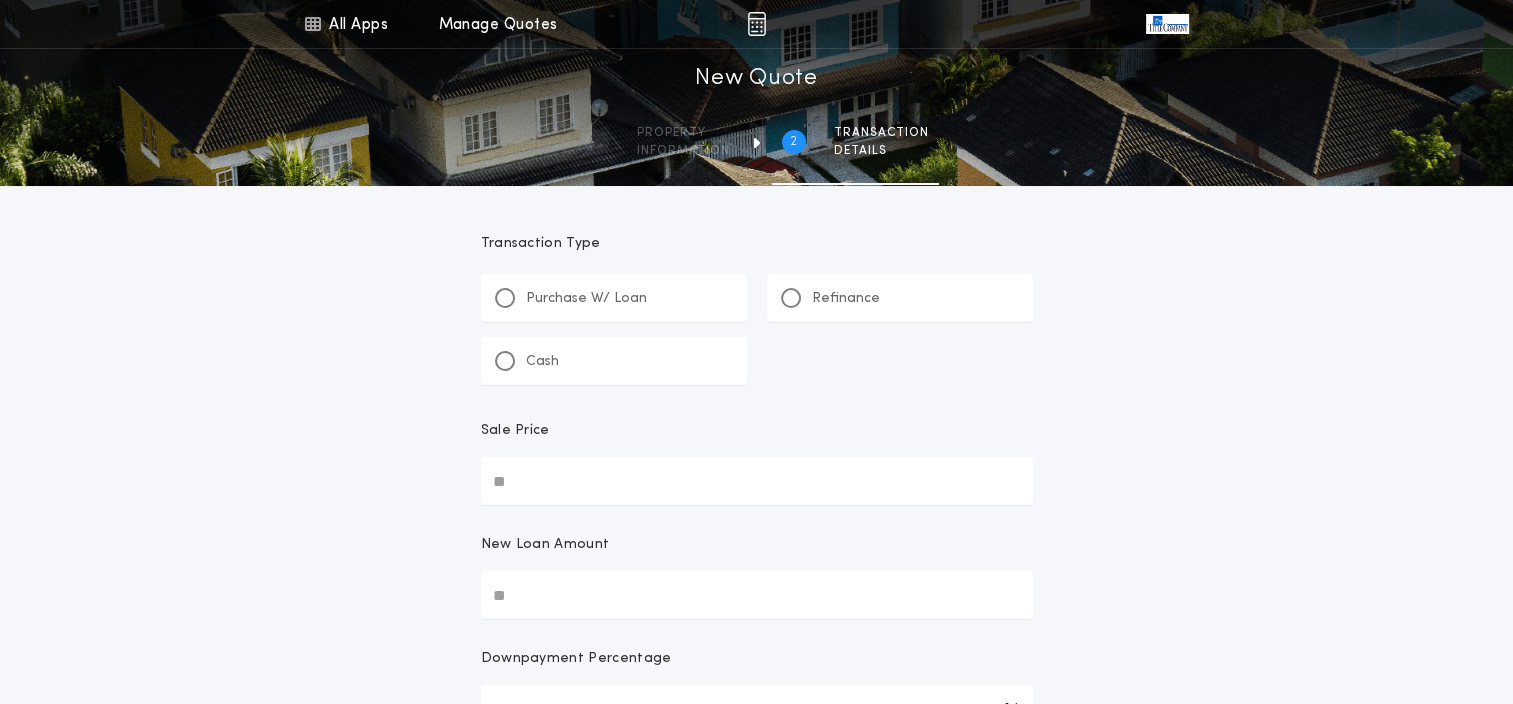 click on "Purchase W/ Loan" at bounding box center [586, 299] 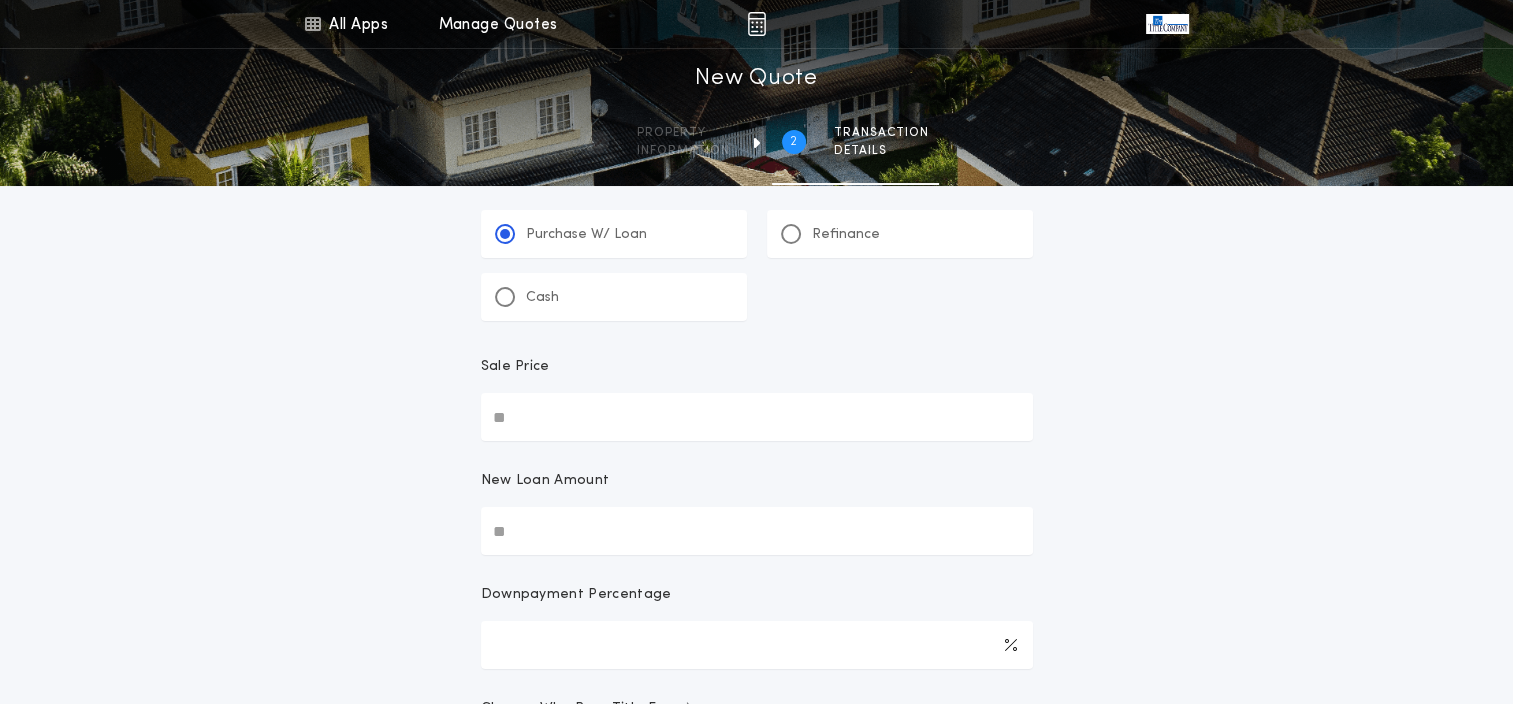 scroll, scrollTop: 100, scrollLeft: 0, axis: vertical 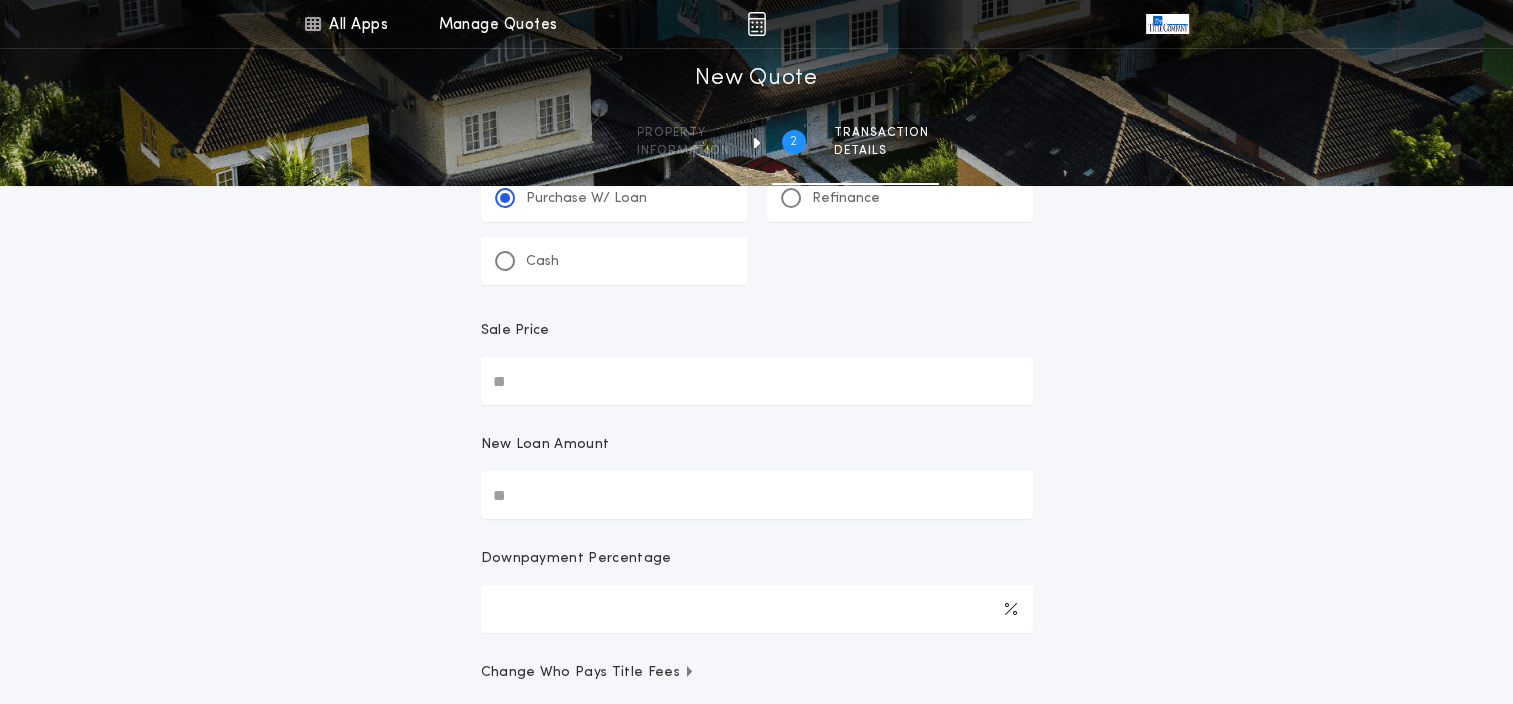 click on "Sale Price" at bounding box center (757, 381) 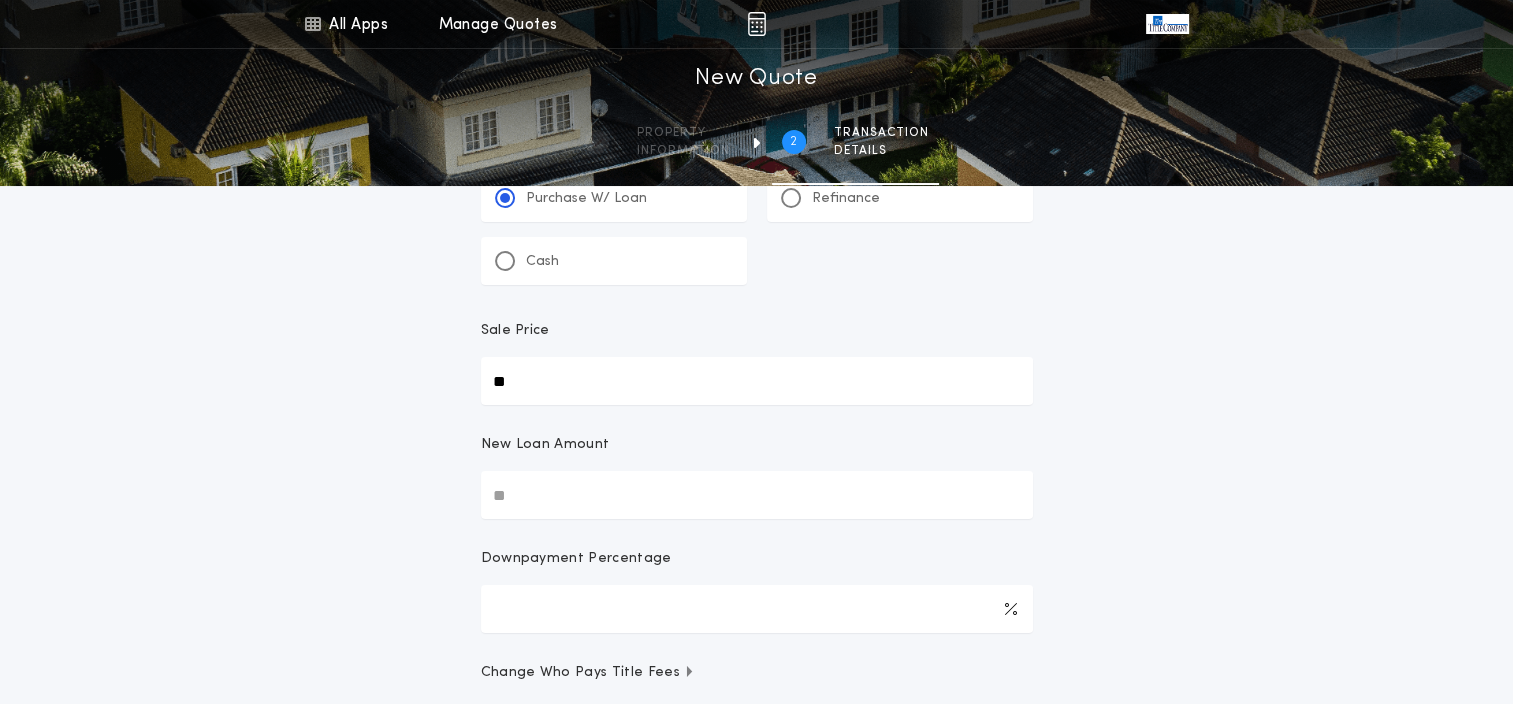 type on "**" 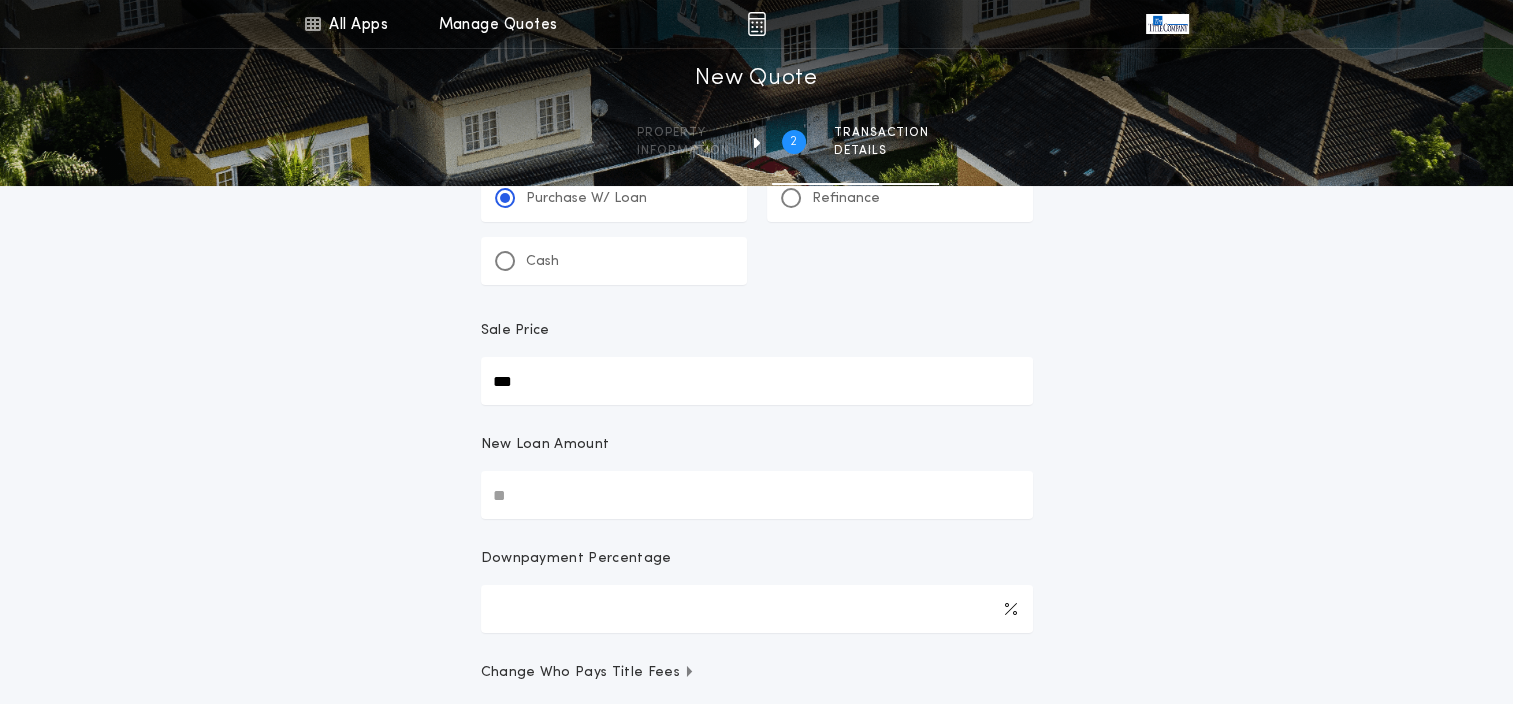 type on "***" 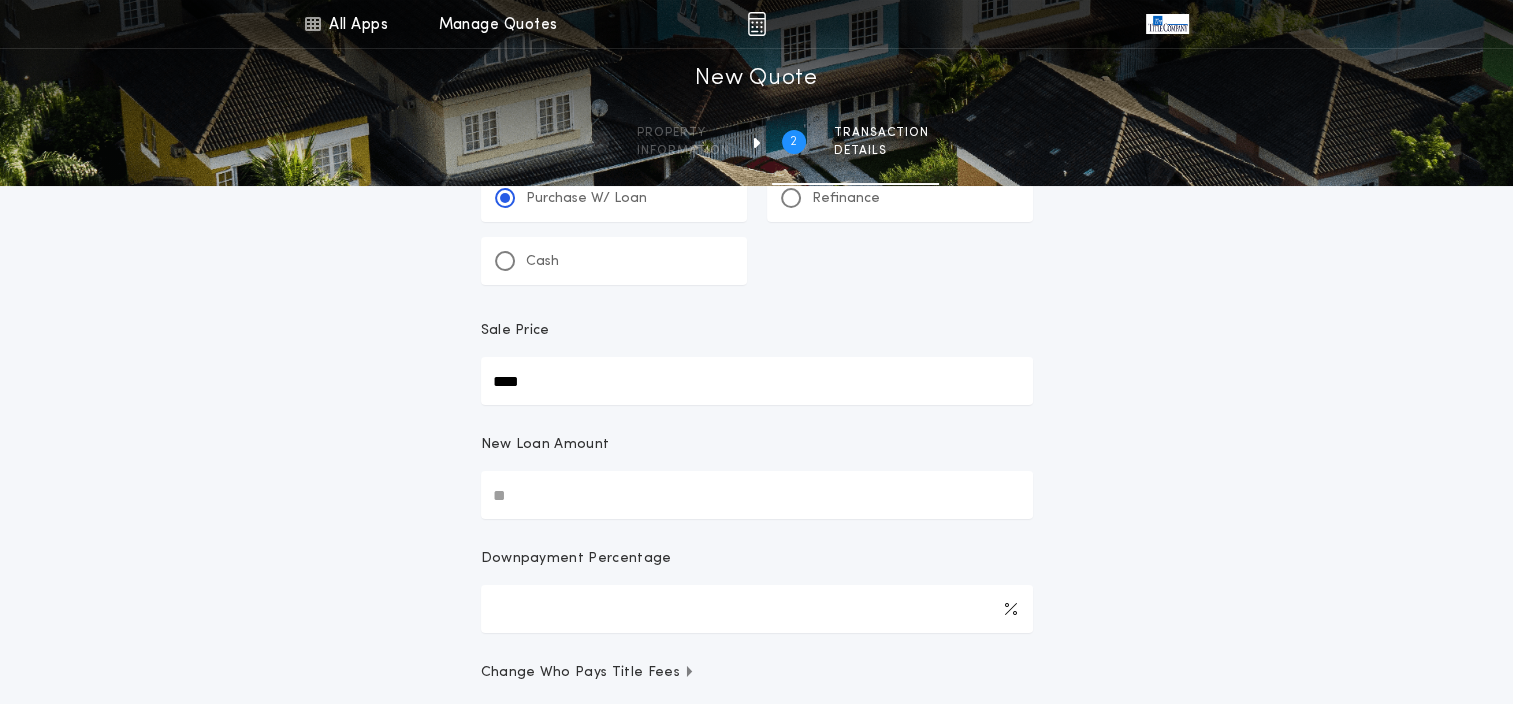 type on "****" 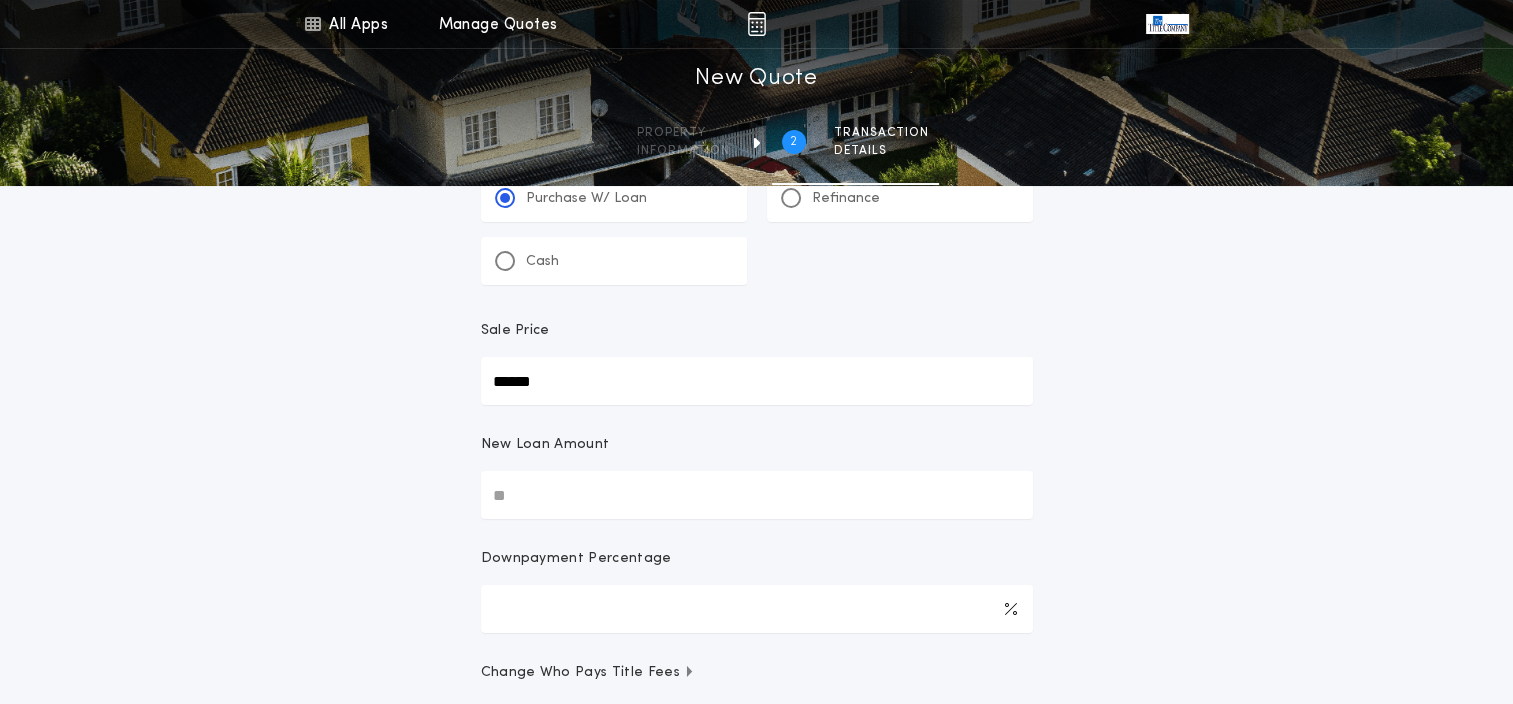 type on "******" 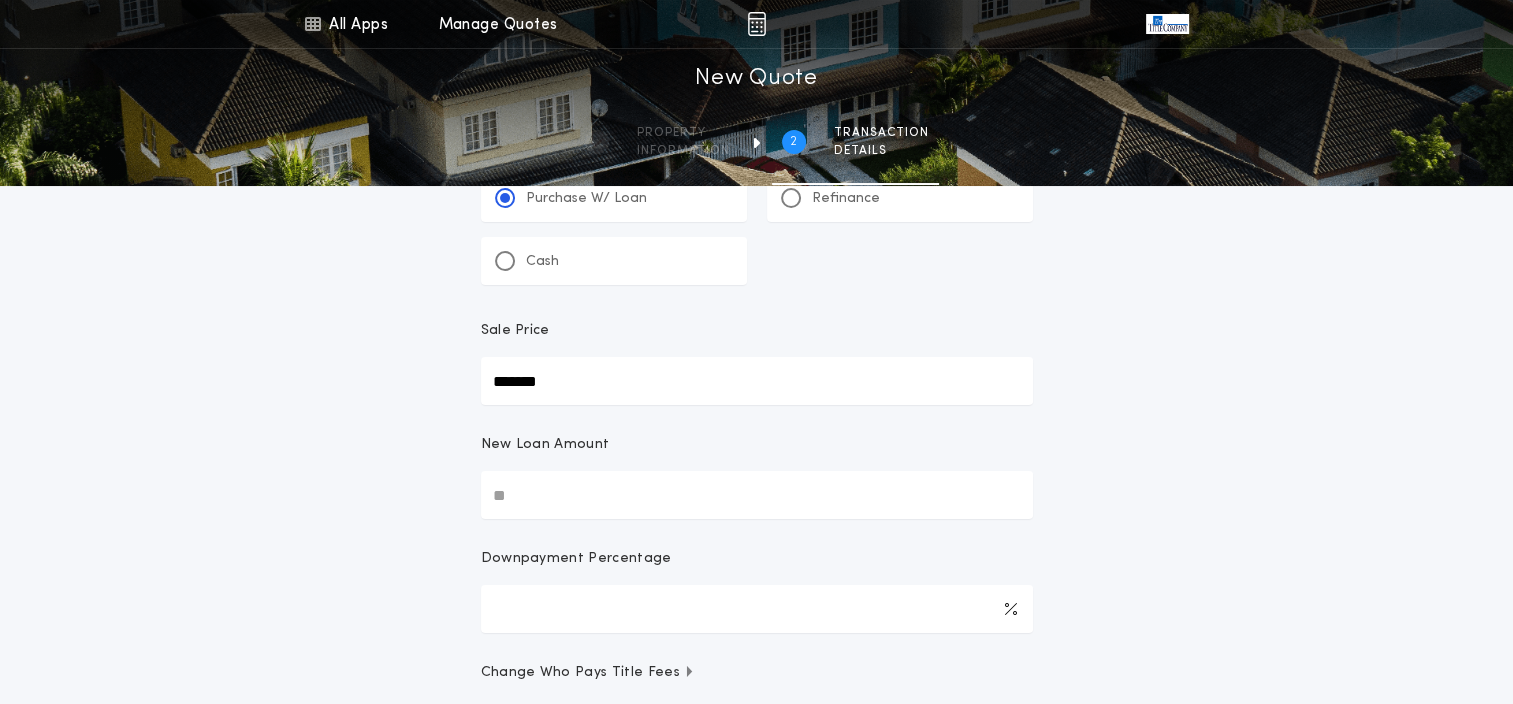 type on "*******" 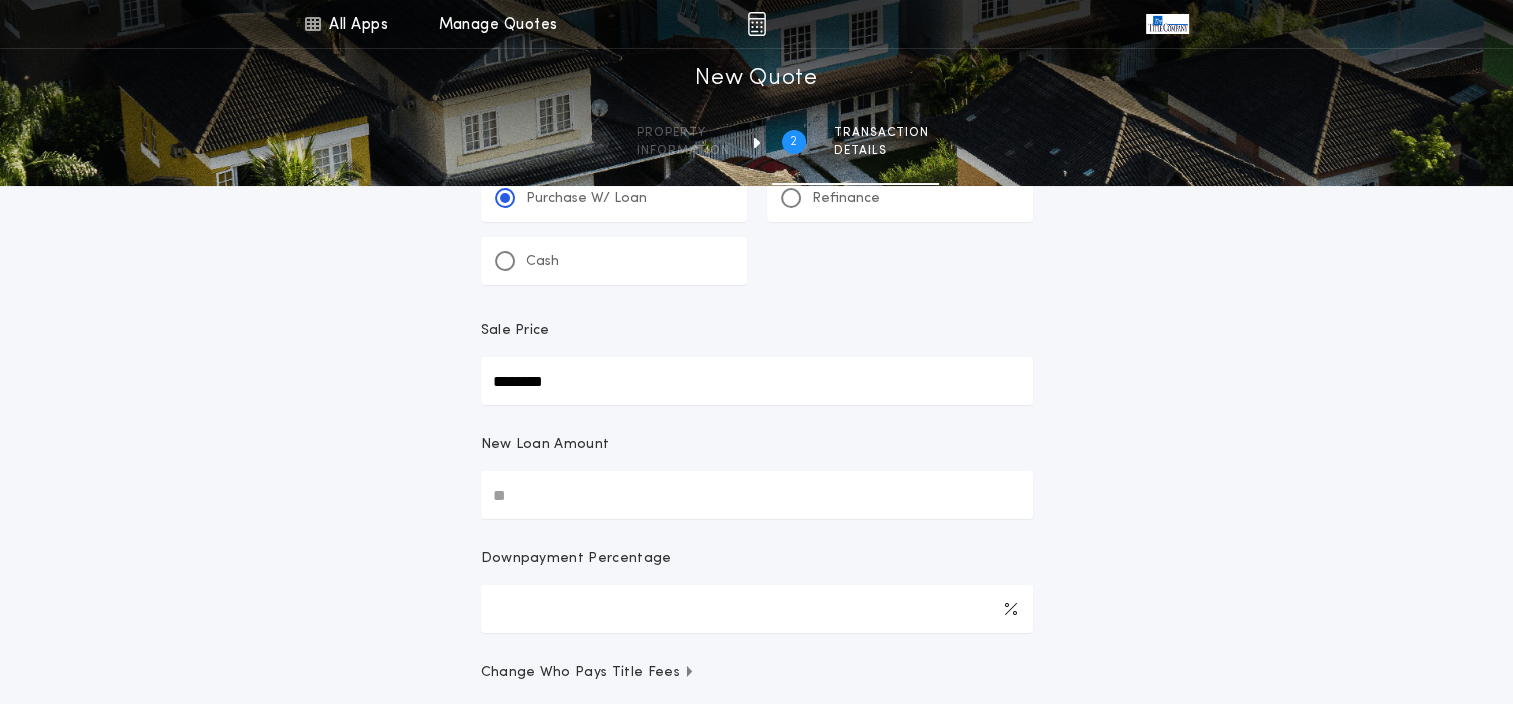 type on "********" 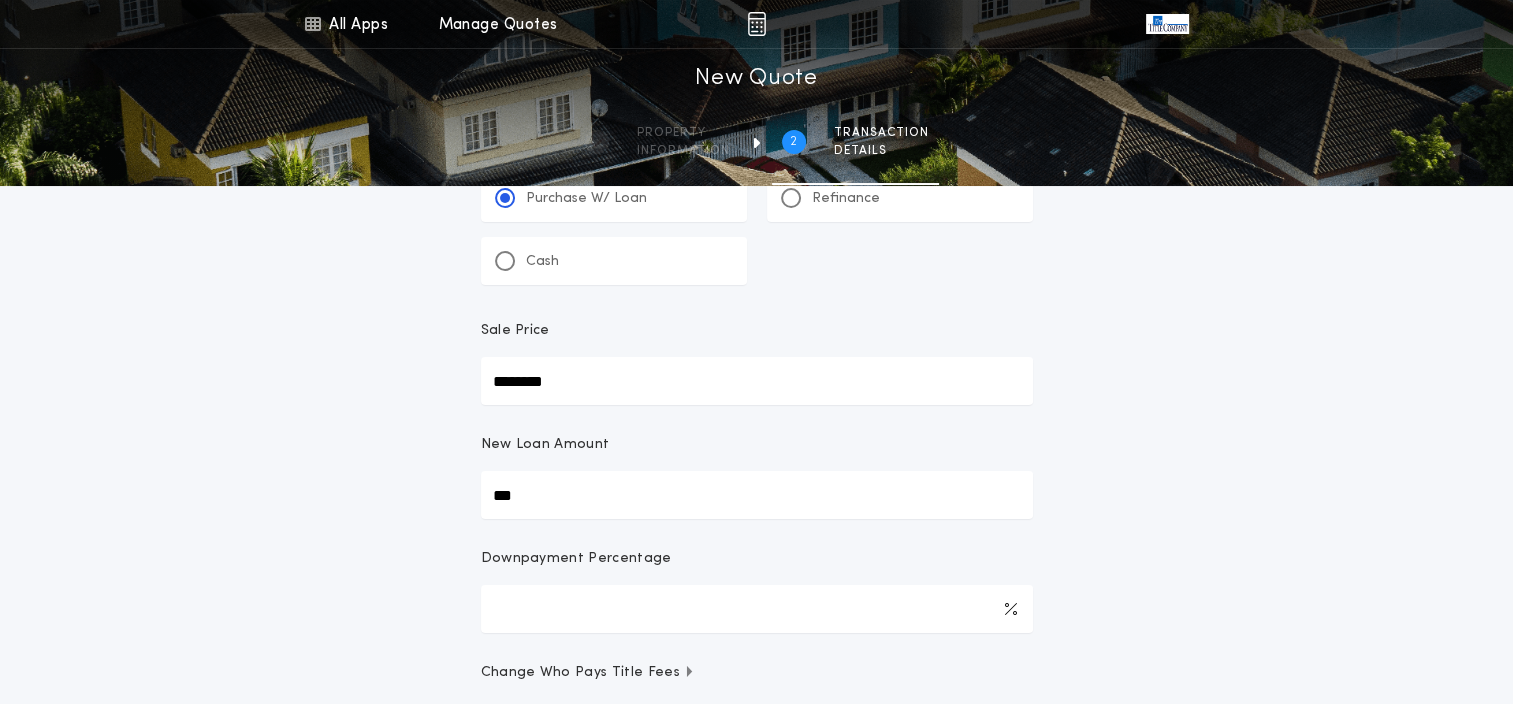 type on "****" 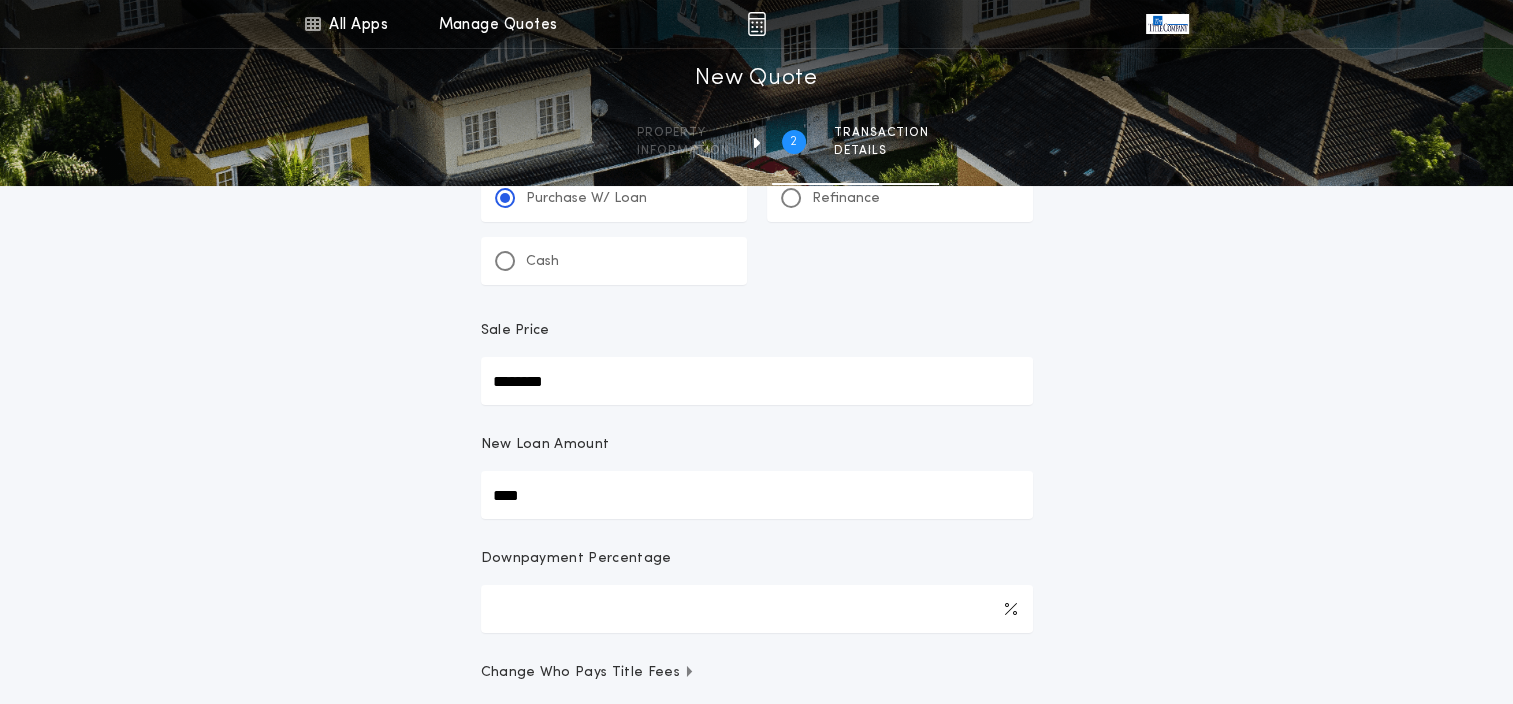 type on "******" 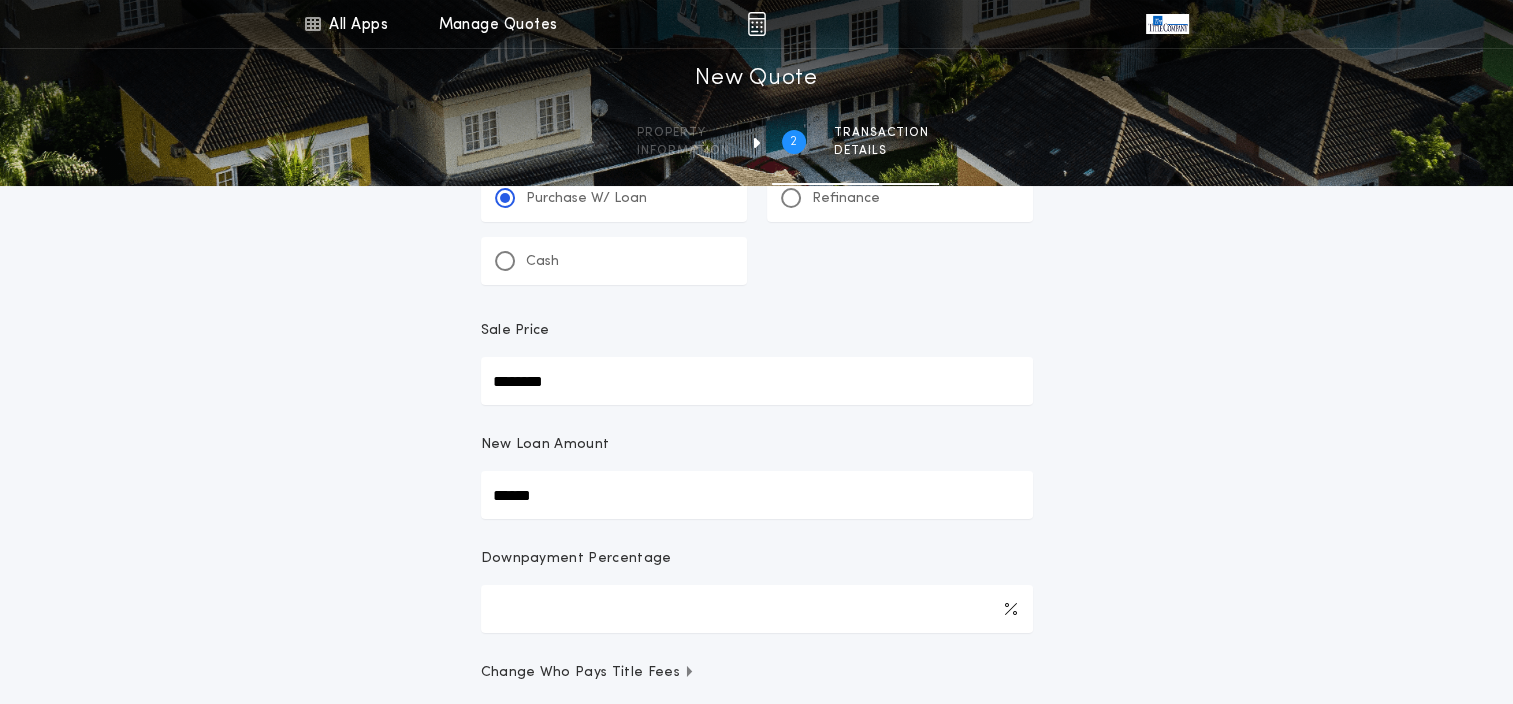 type on "*******" 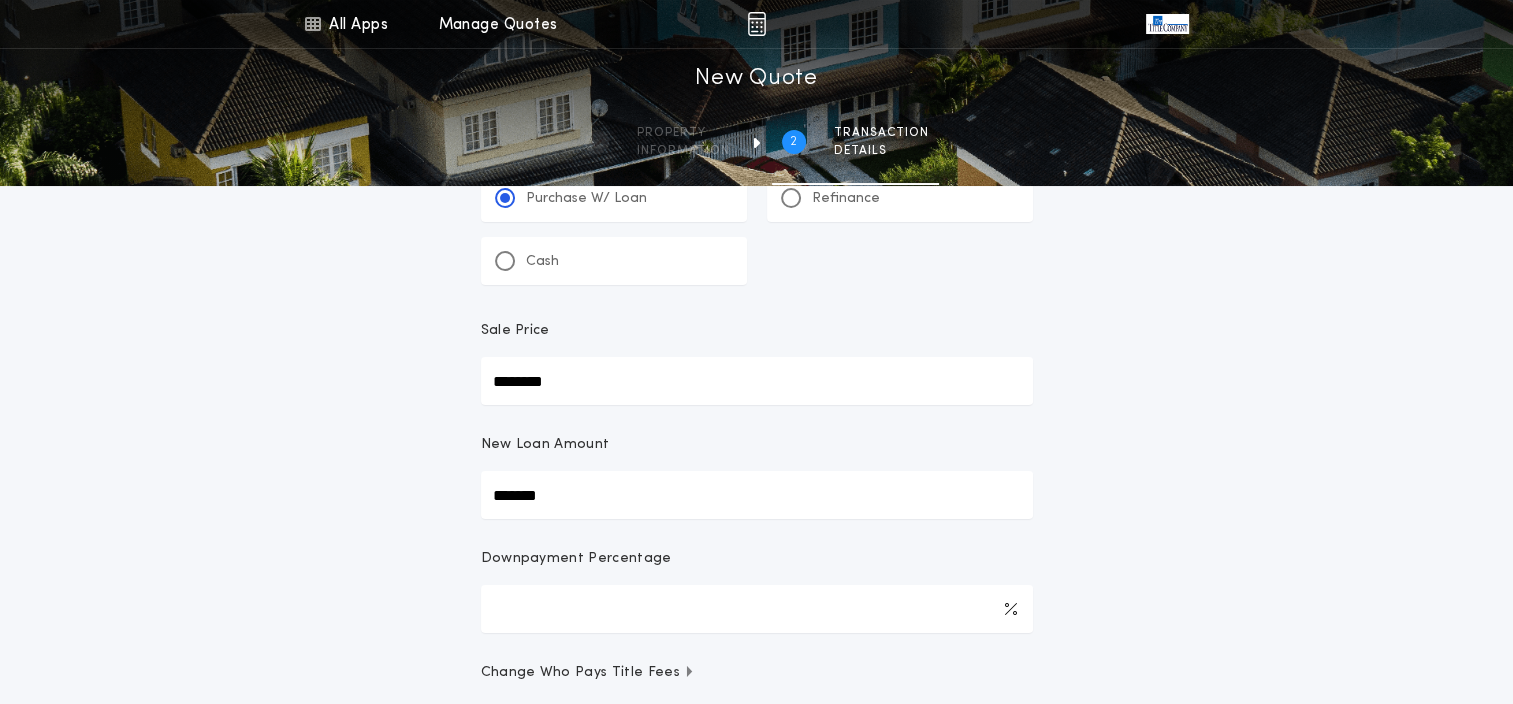 type on "********" 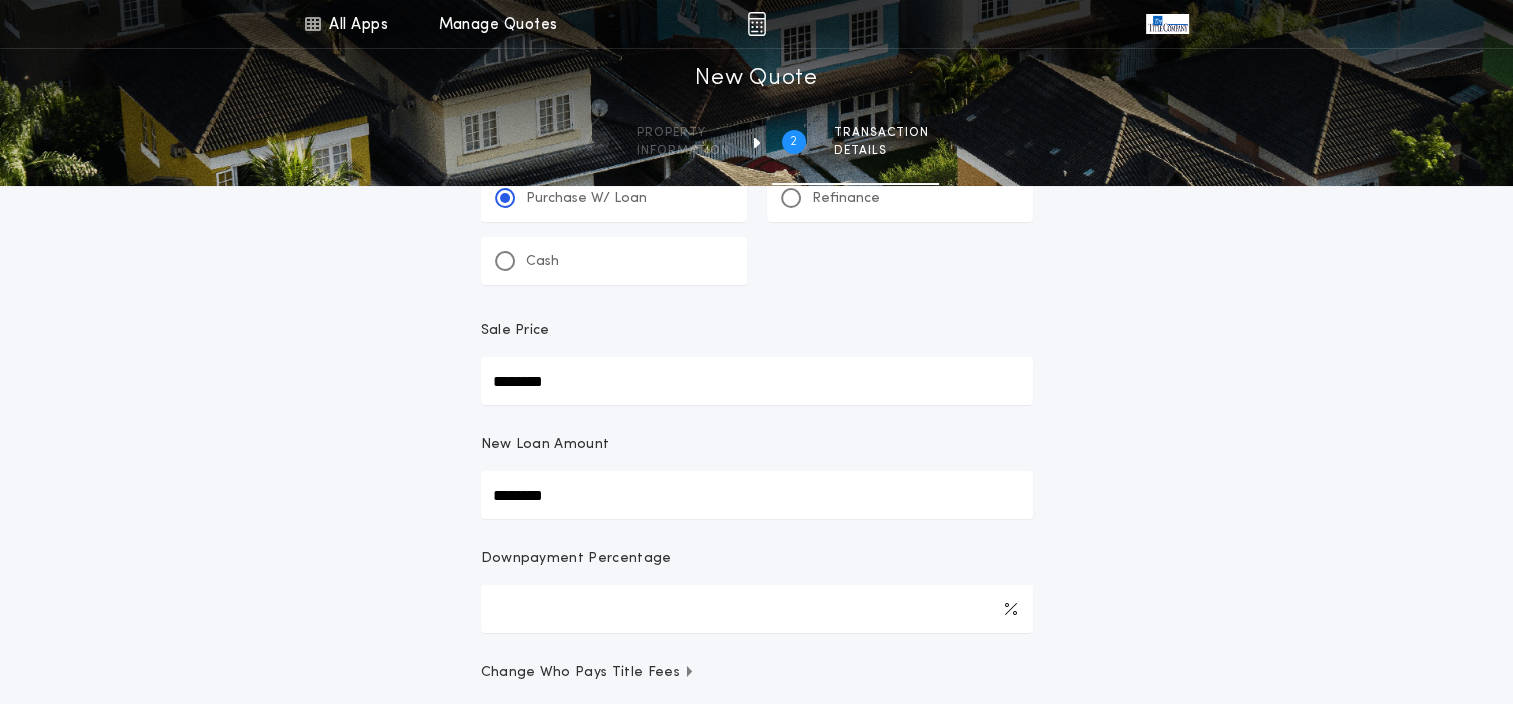 type on "**********" 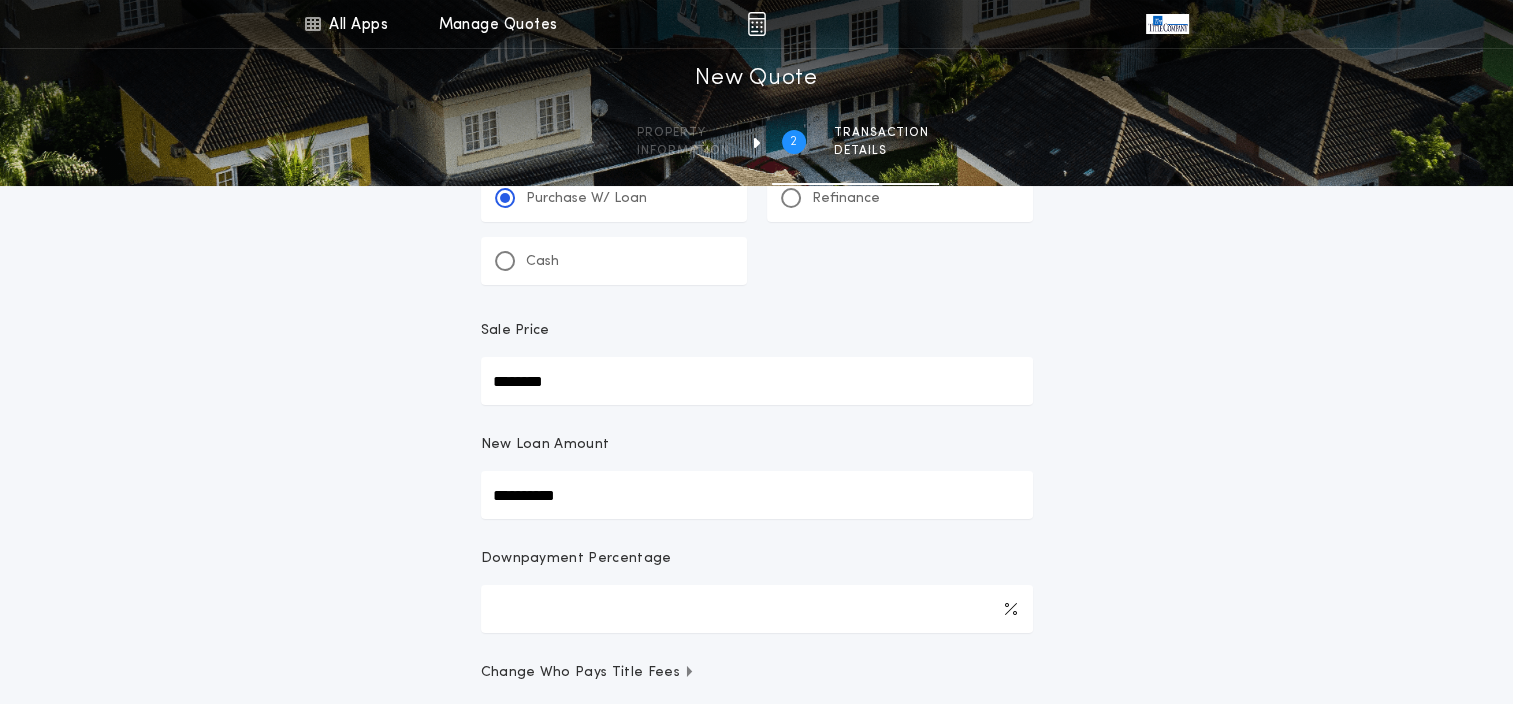 type on "********" 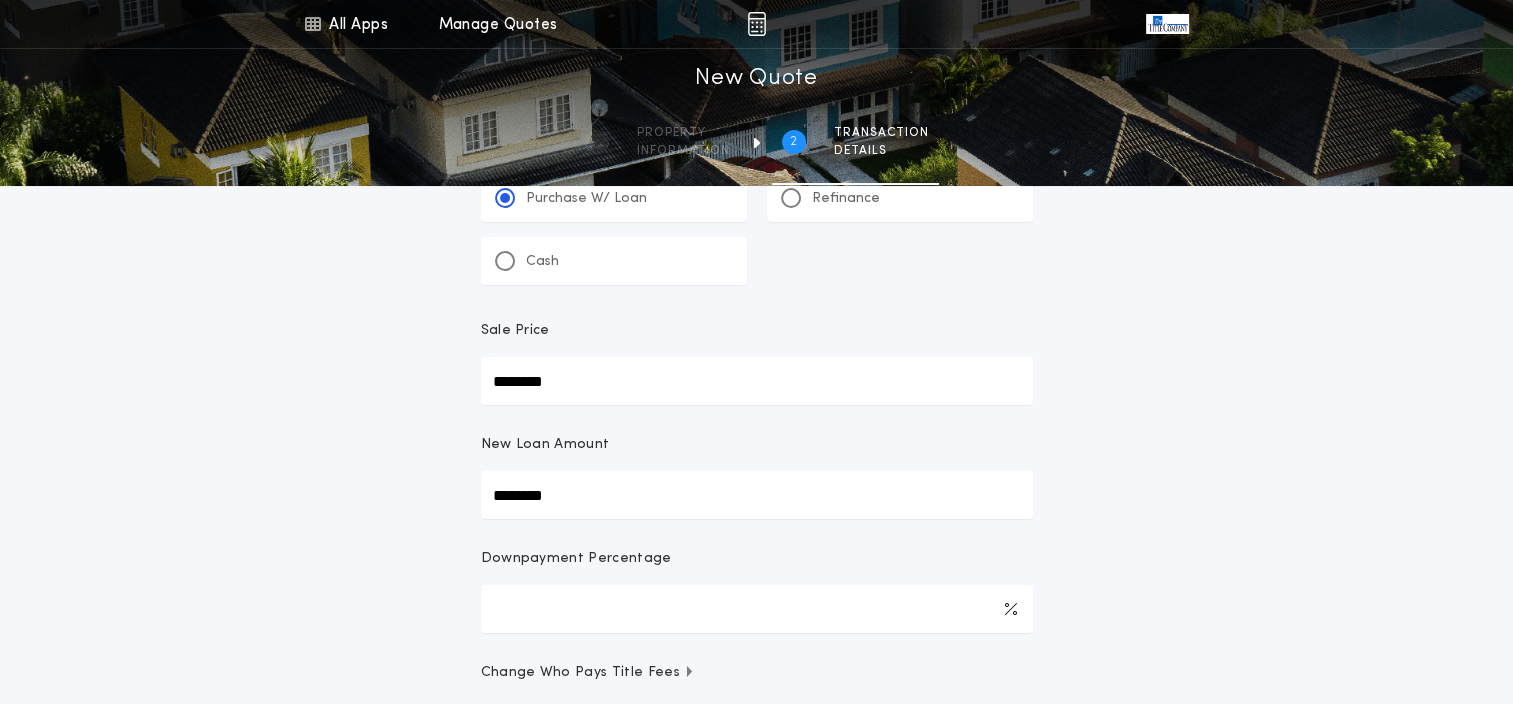 type on "*******" 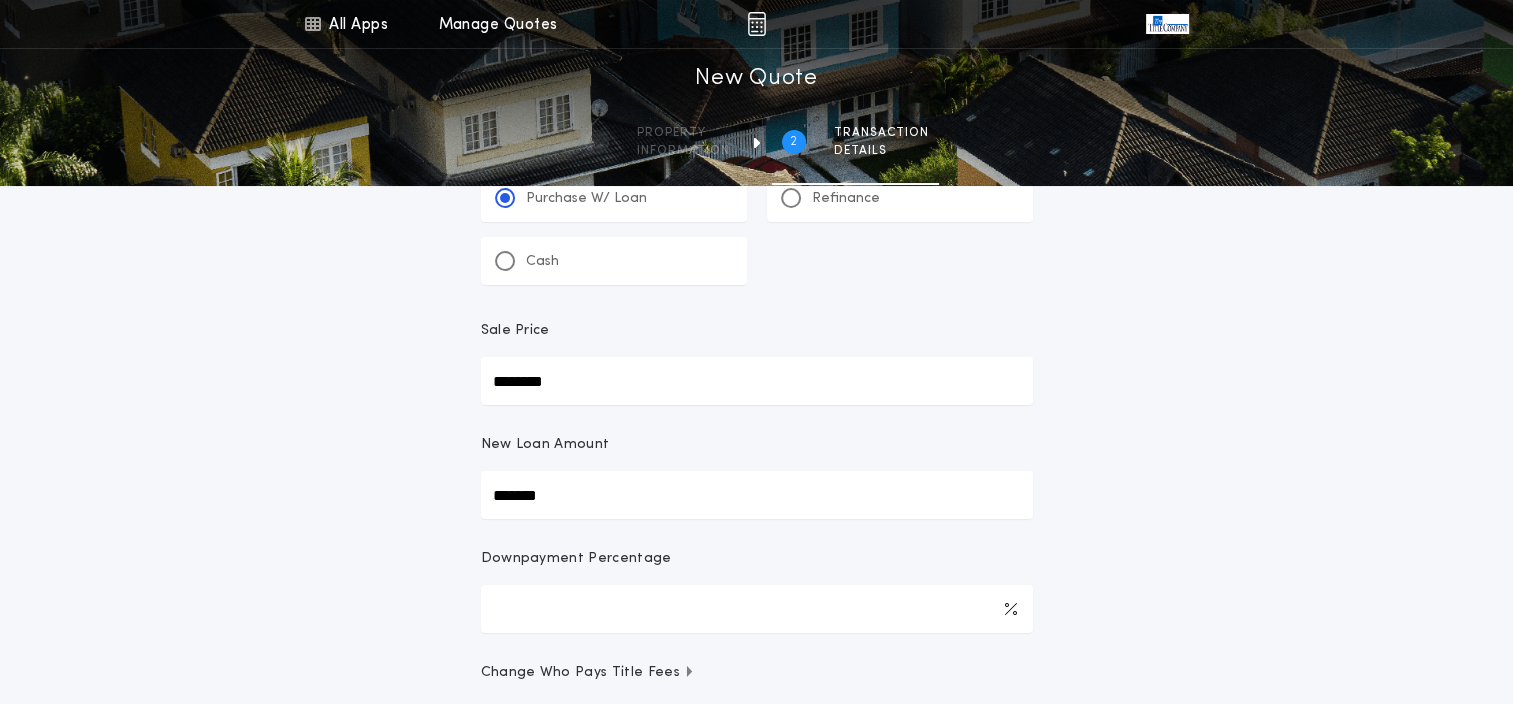 type on "********" 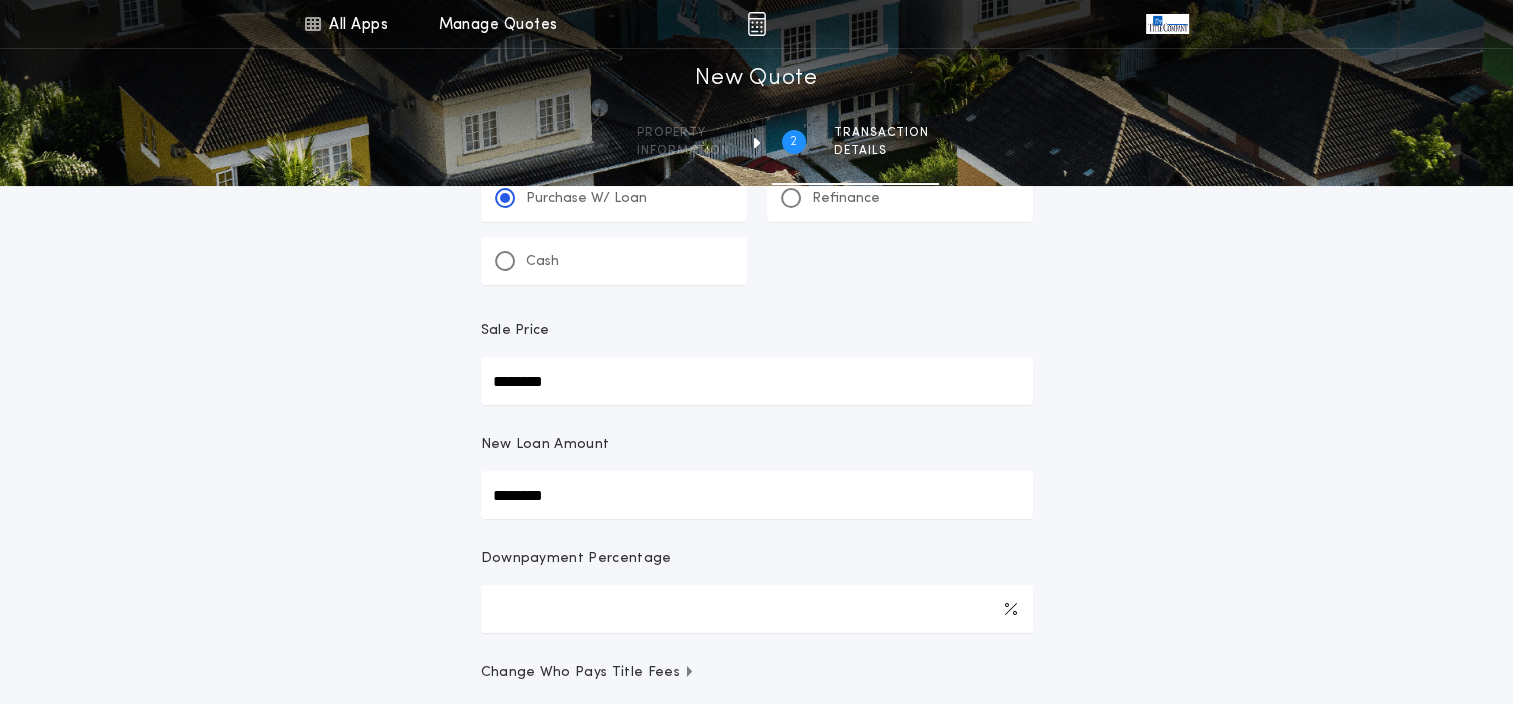 click on "**********" at bounding box center [756, 428] 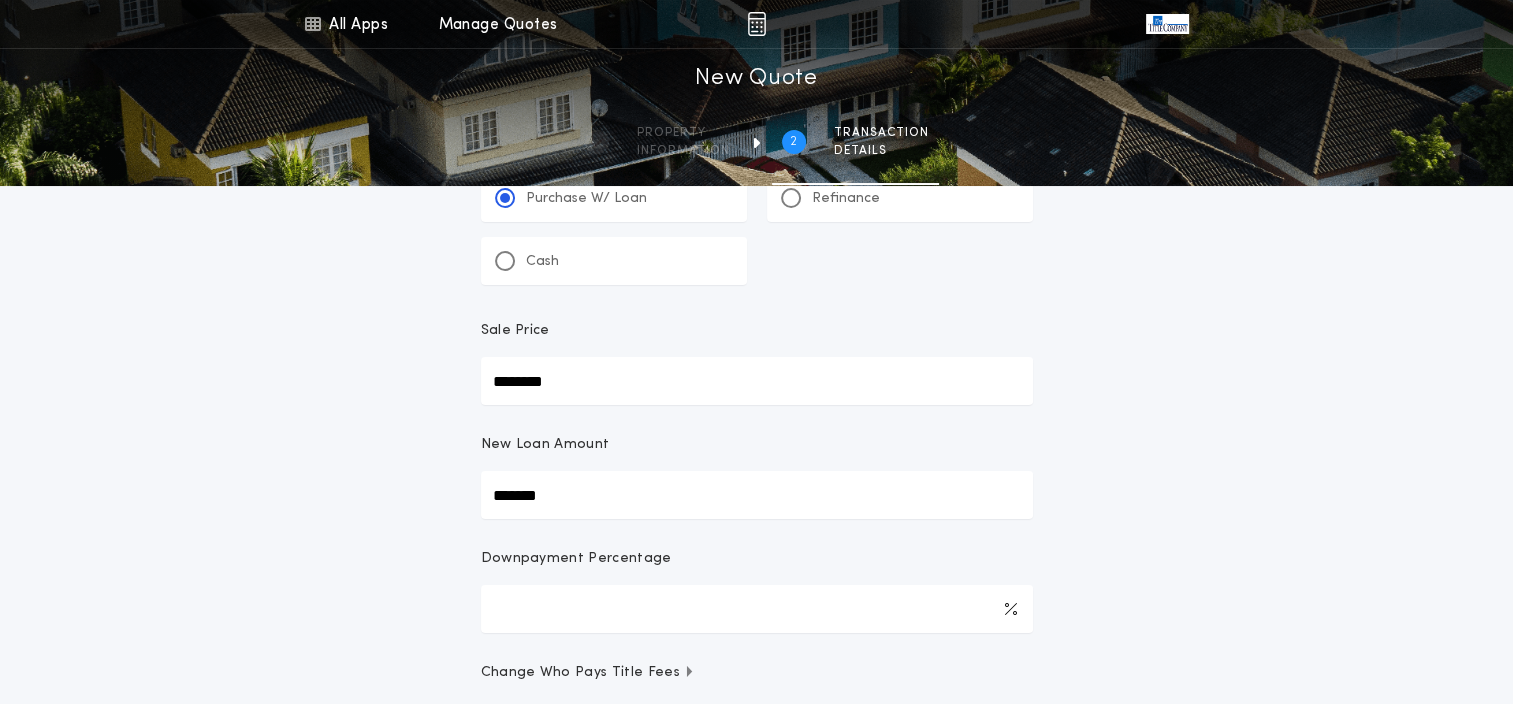 type on "********" 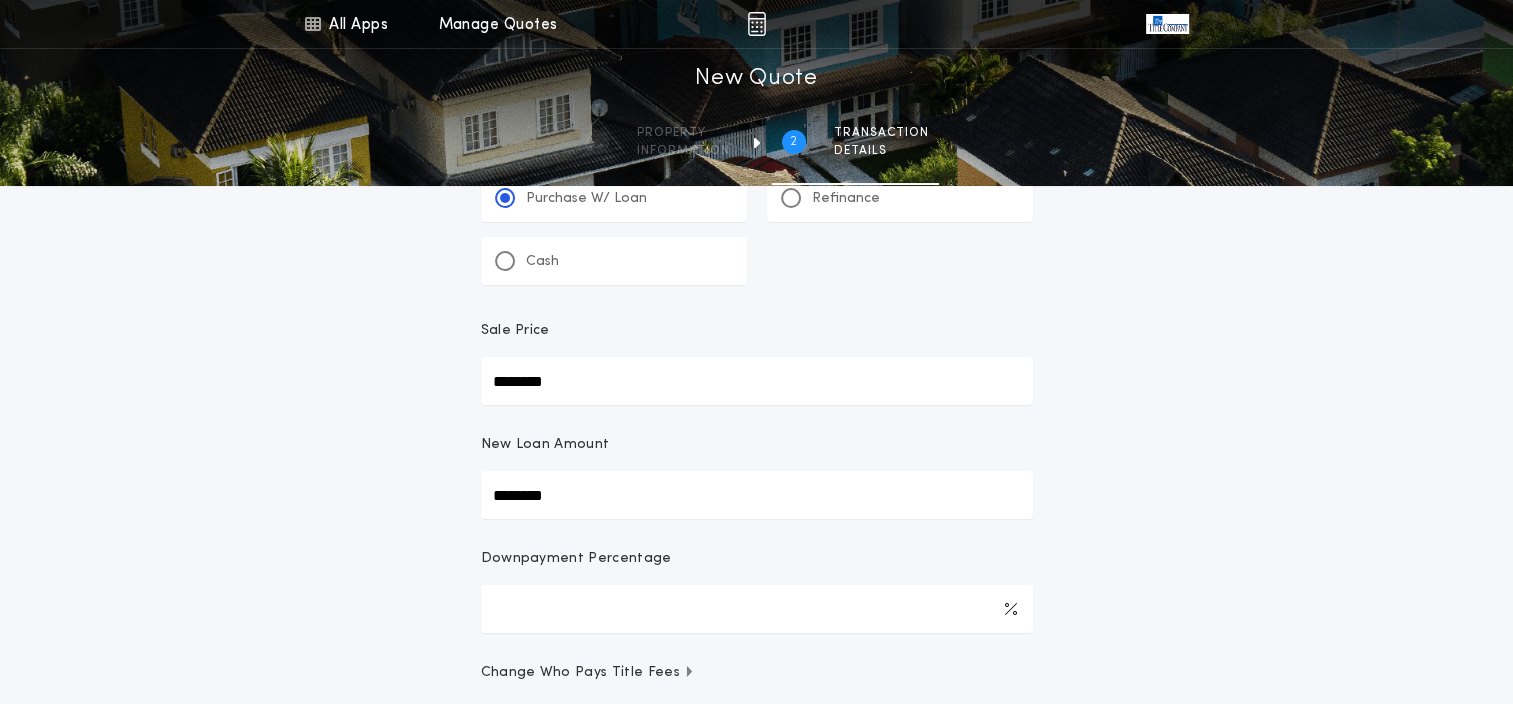 type on "**********" 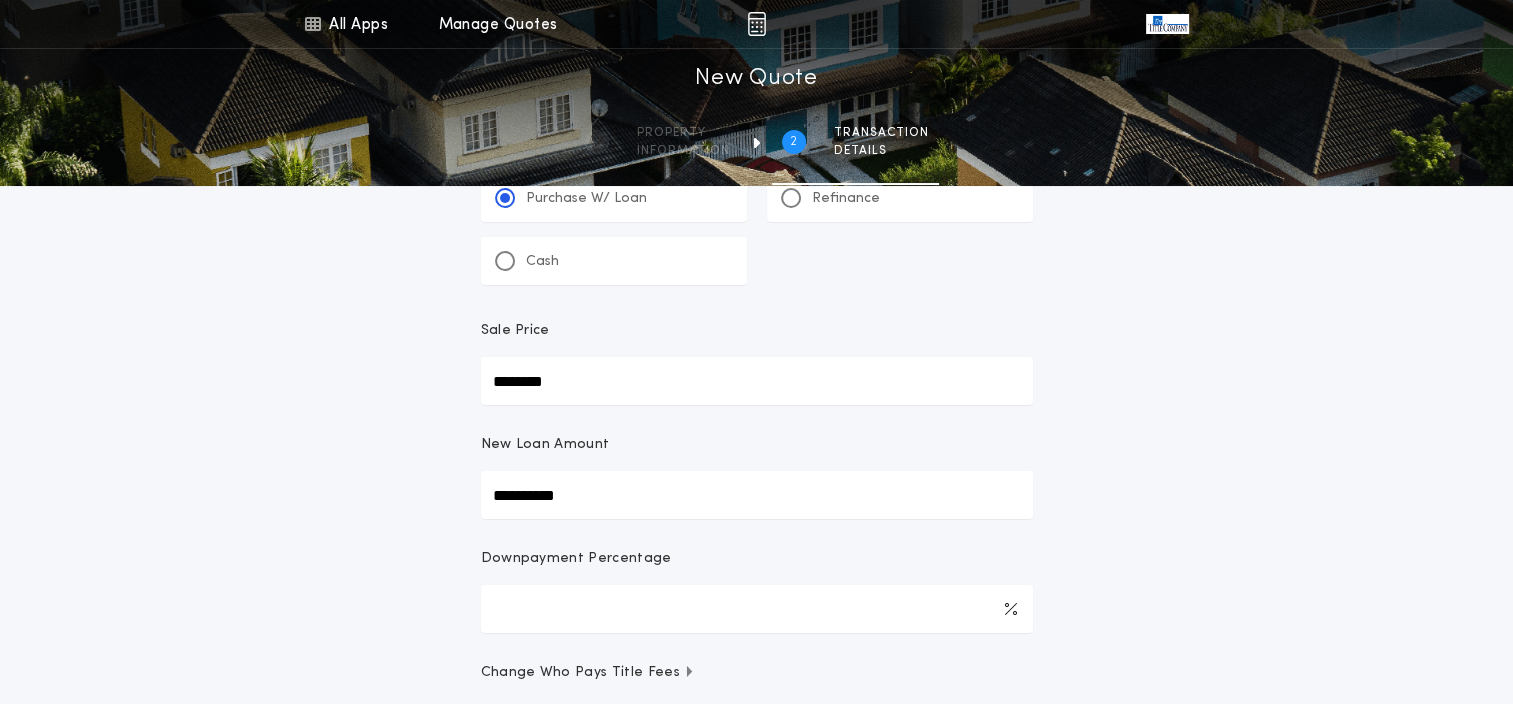 type on "***" 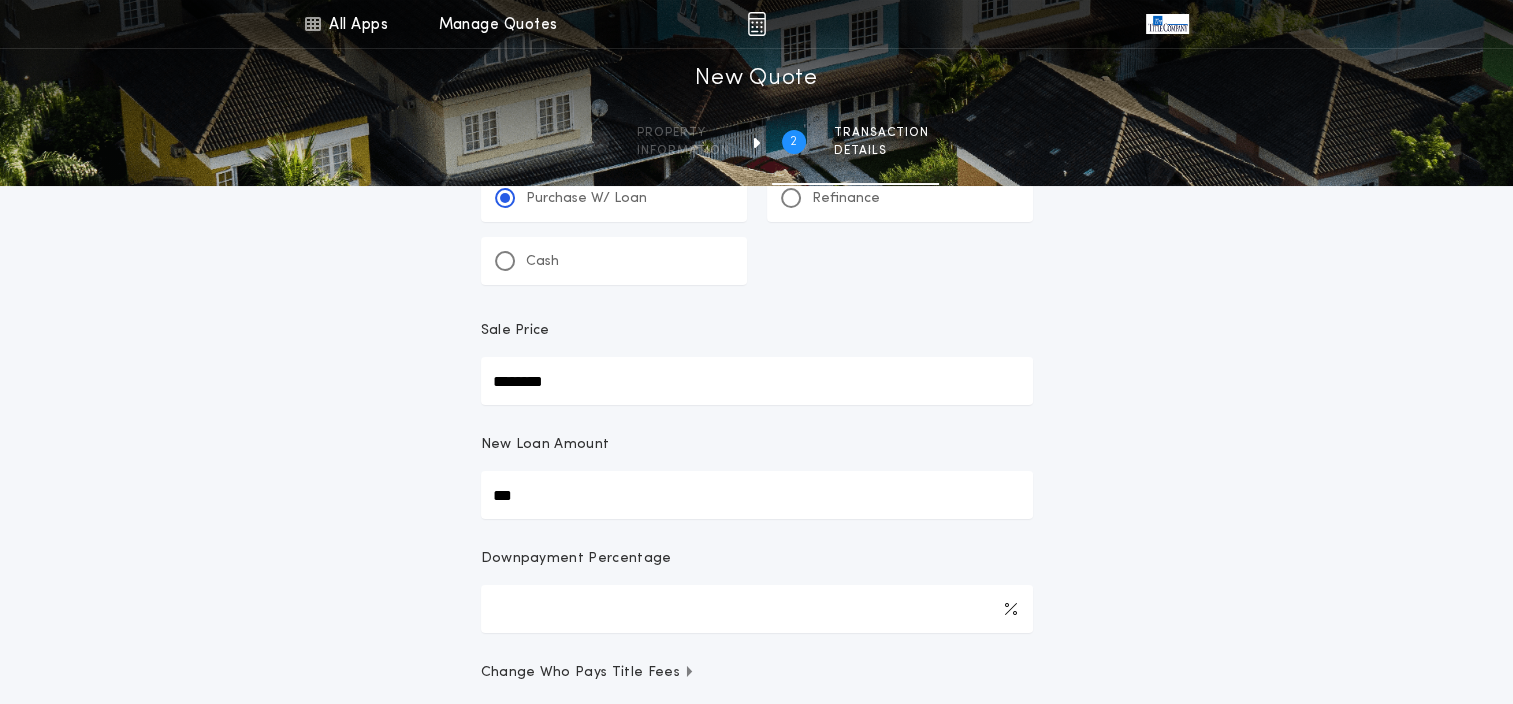 type on "****" 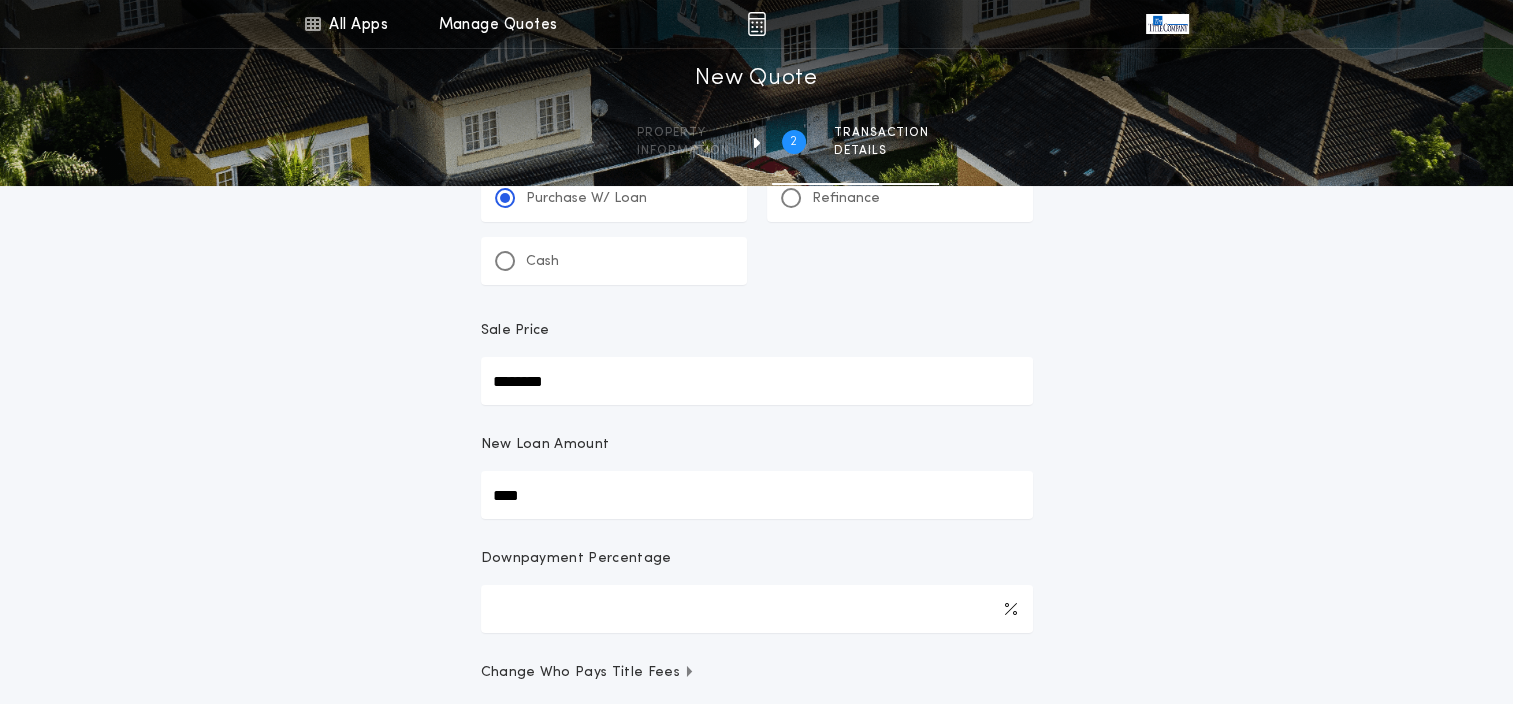 type on "******" 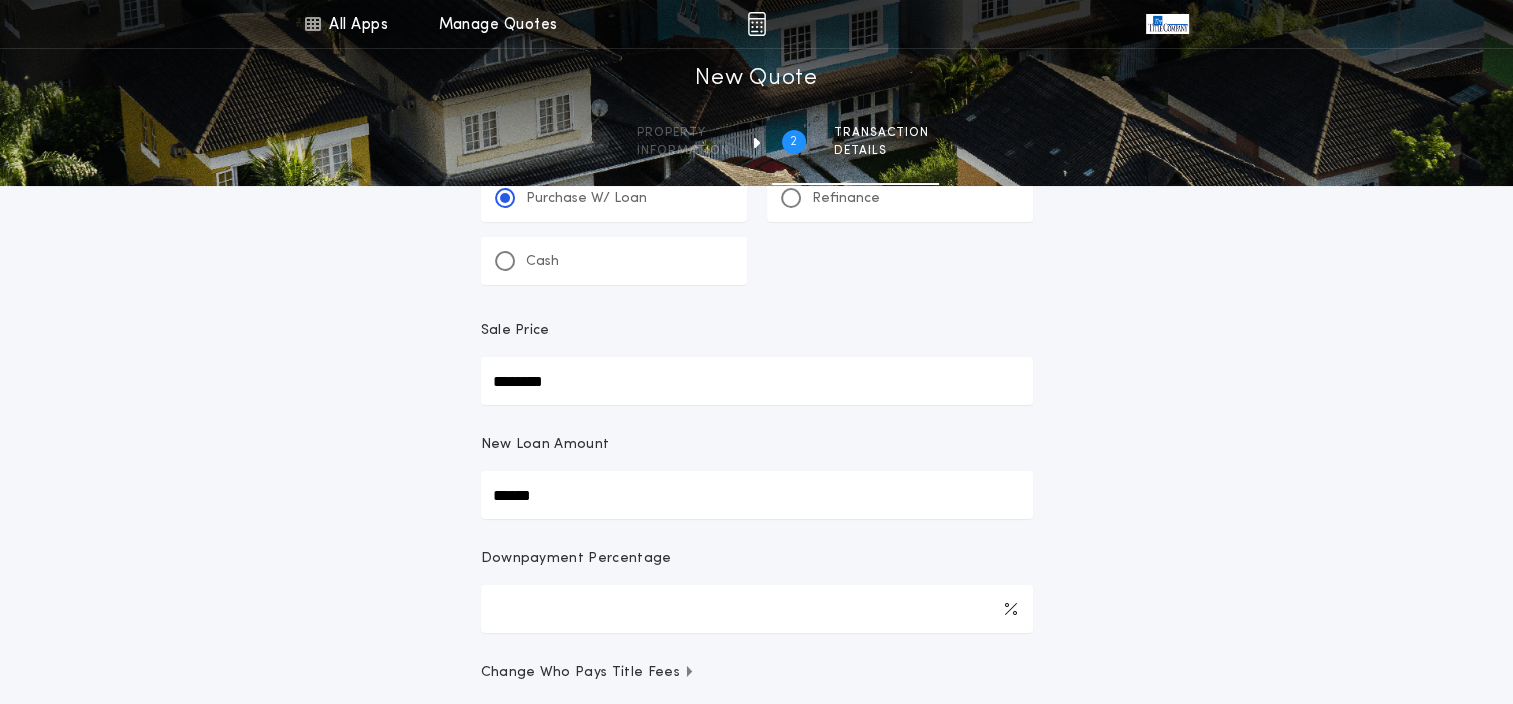 type on "*******" 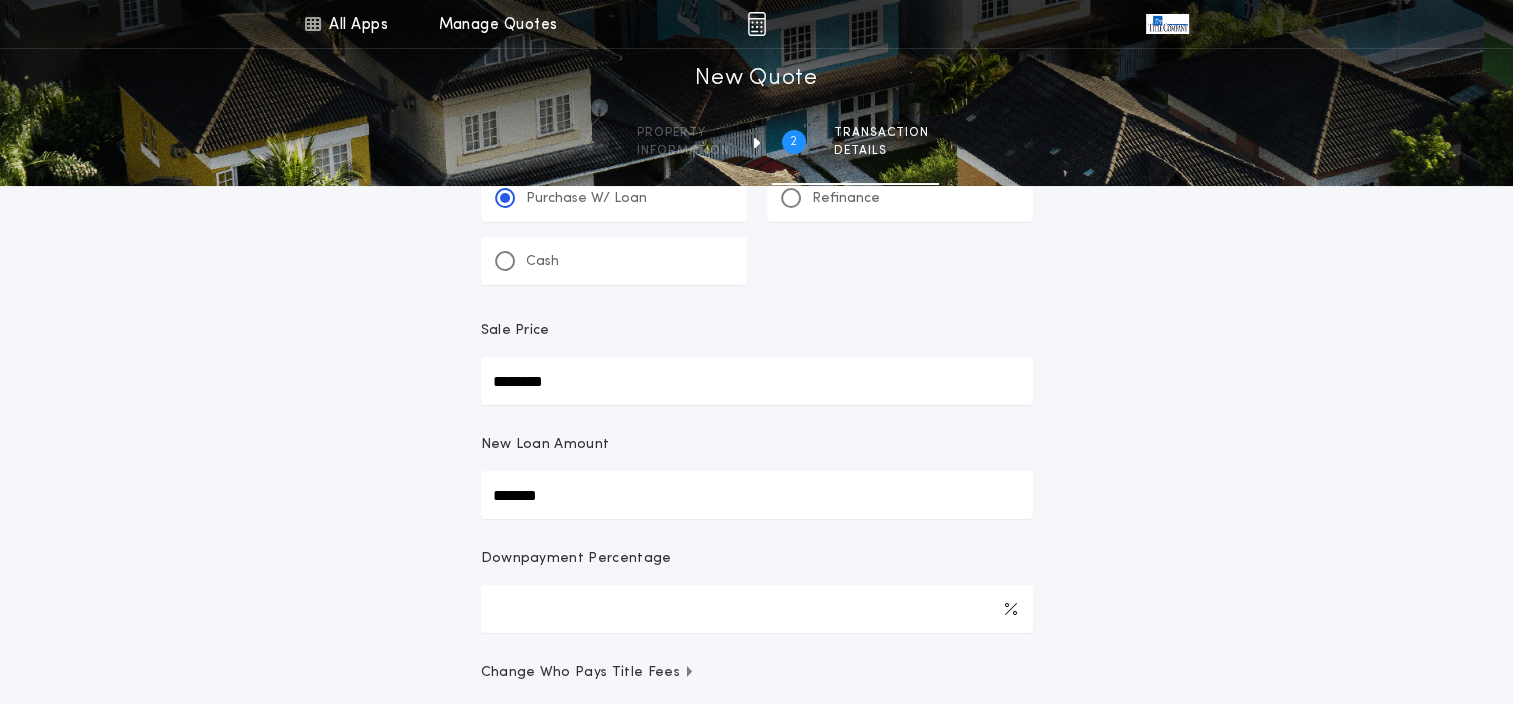 type on "********" 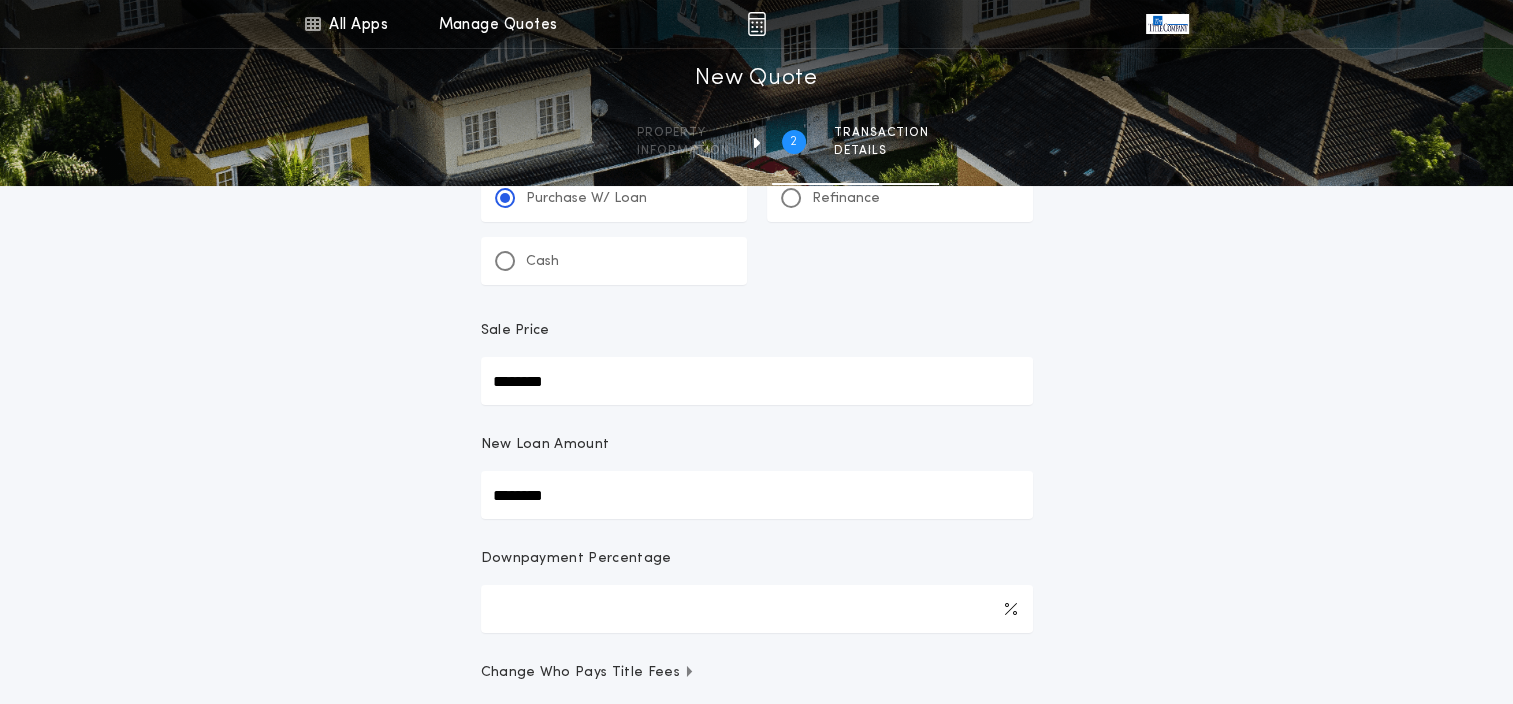 type on "***" 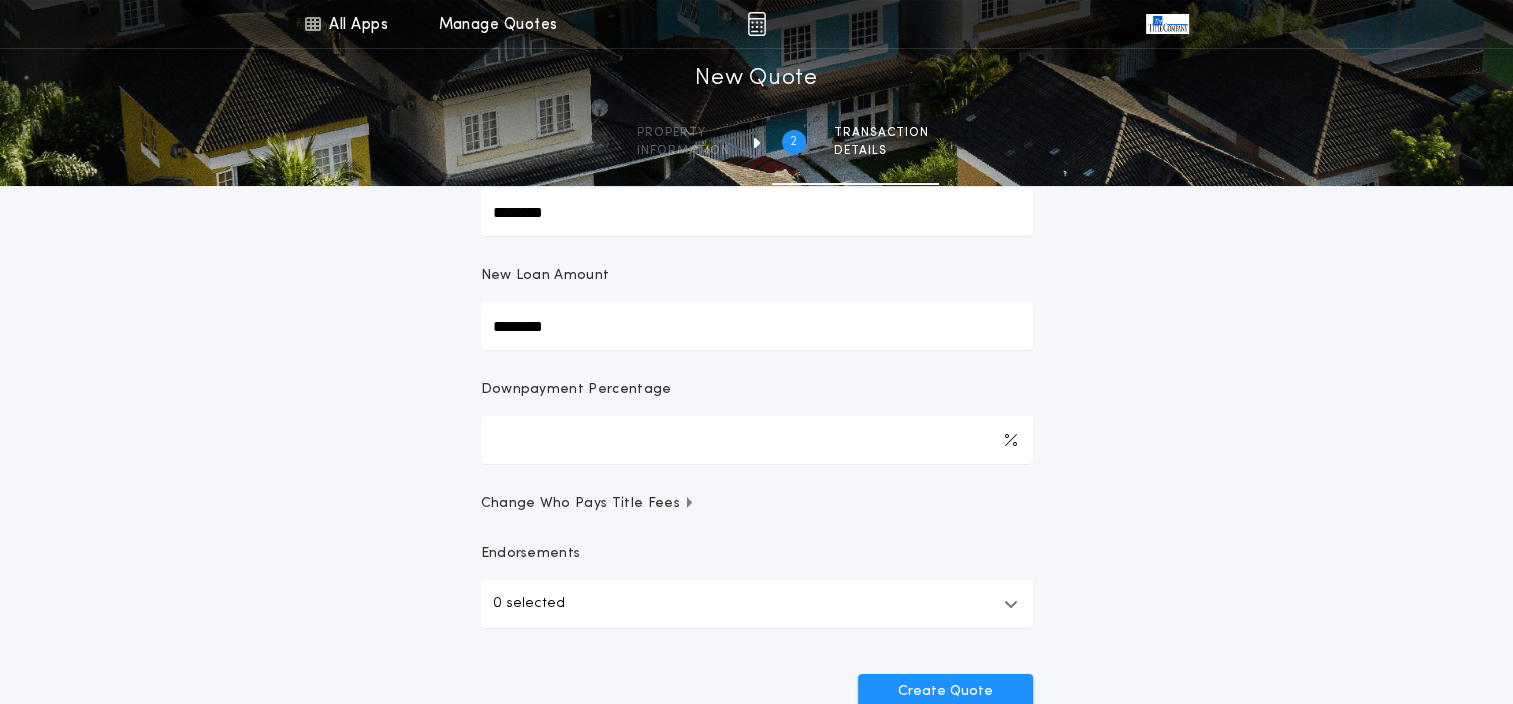 scroll, scrollTop: 300, scrollLeft: 0, axis: vertical 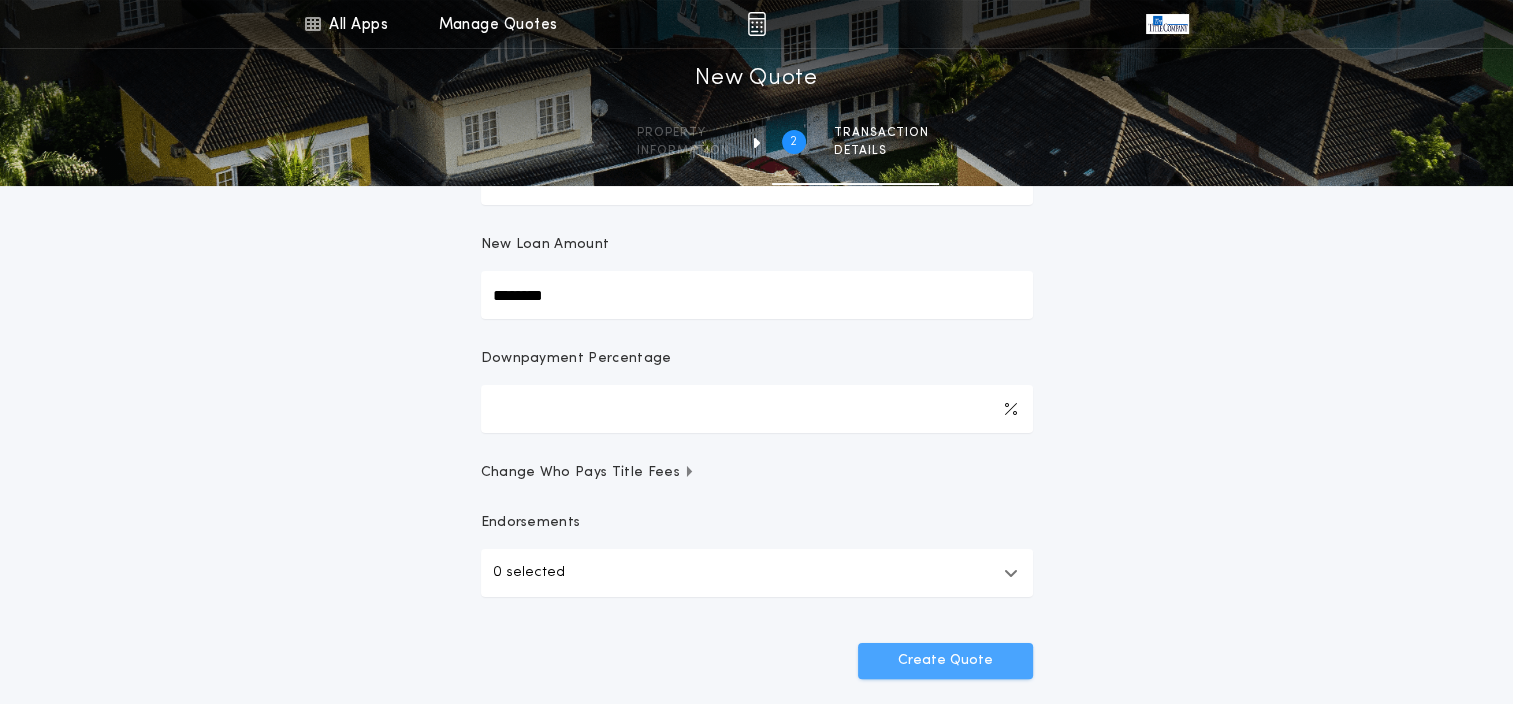 type on "********" 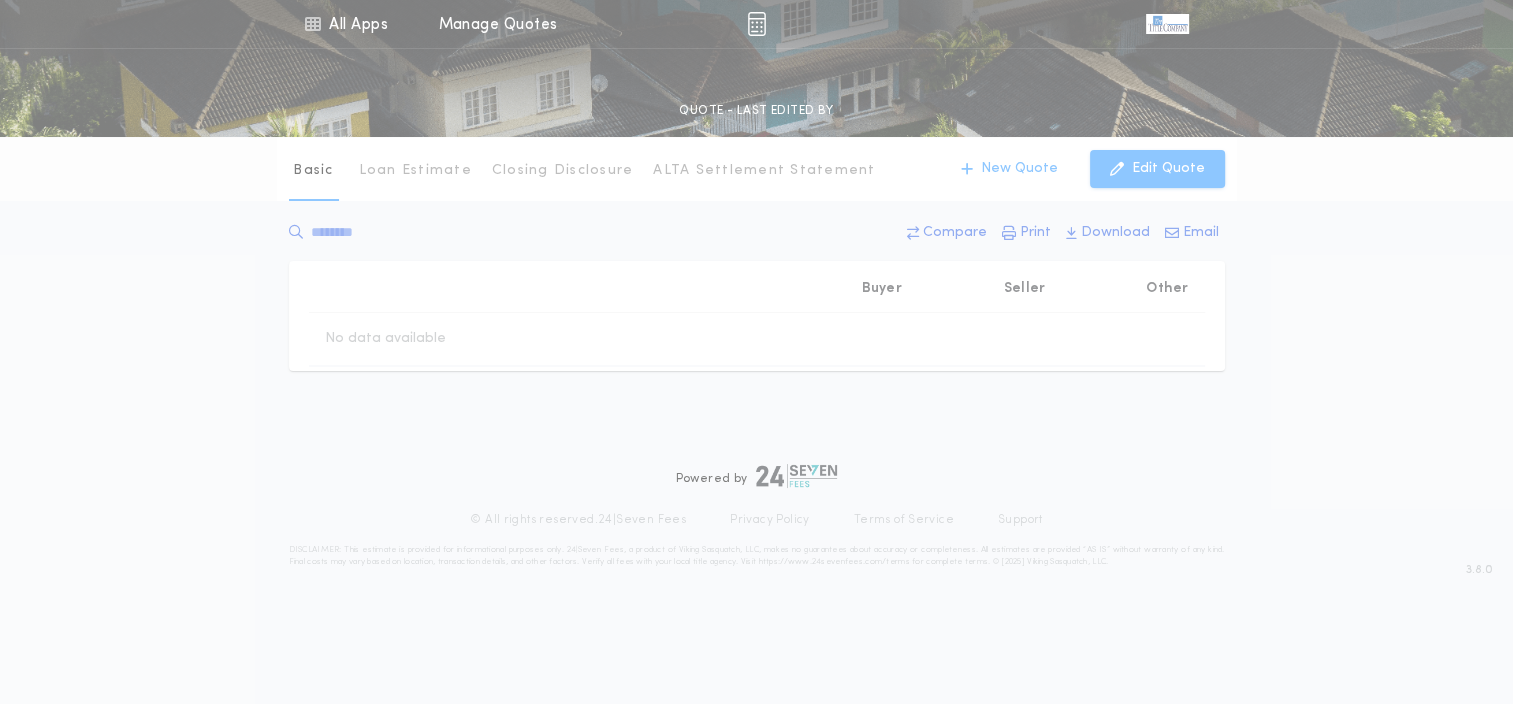 scroll, scrollTop: 0, scrollLeft: 0, axis: both 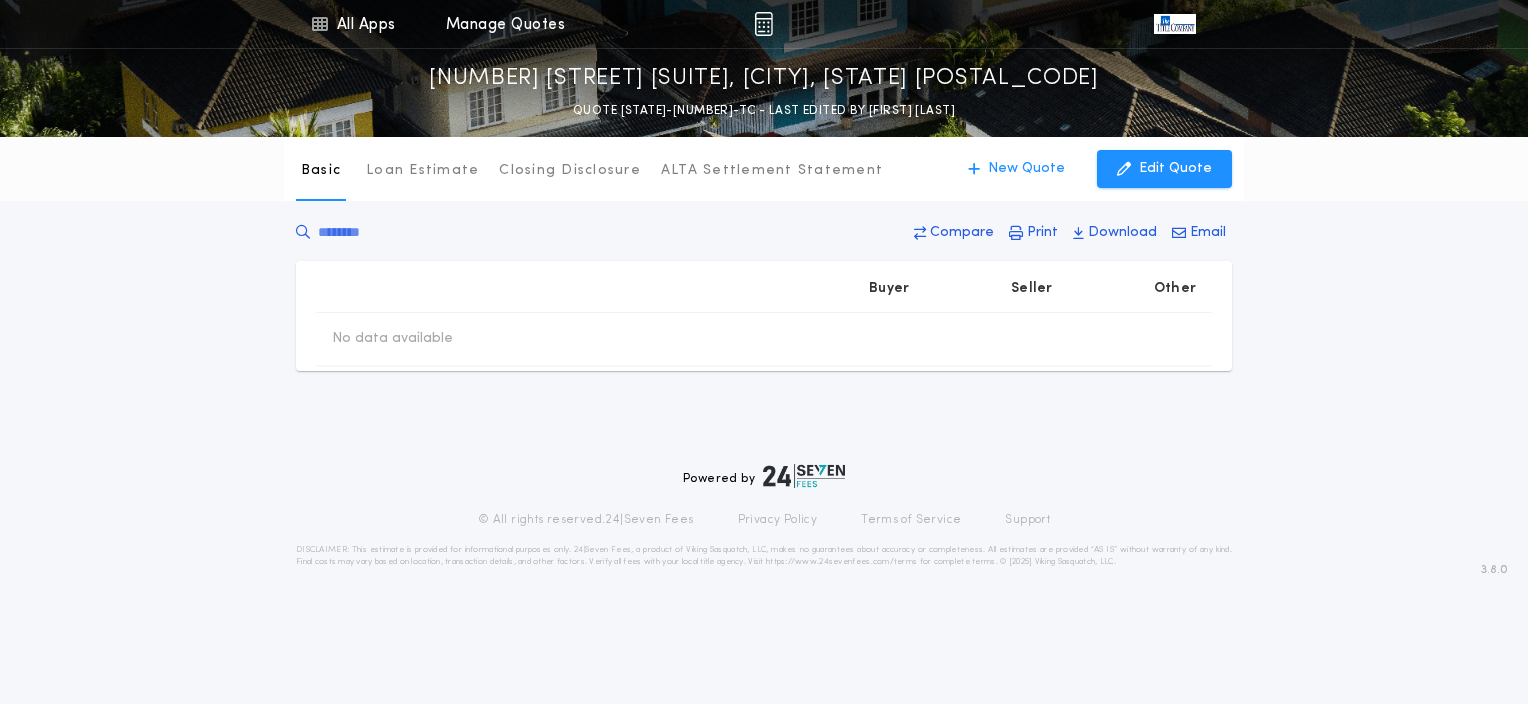 type on "********" 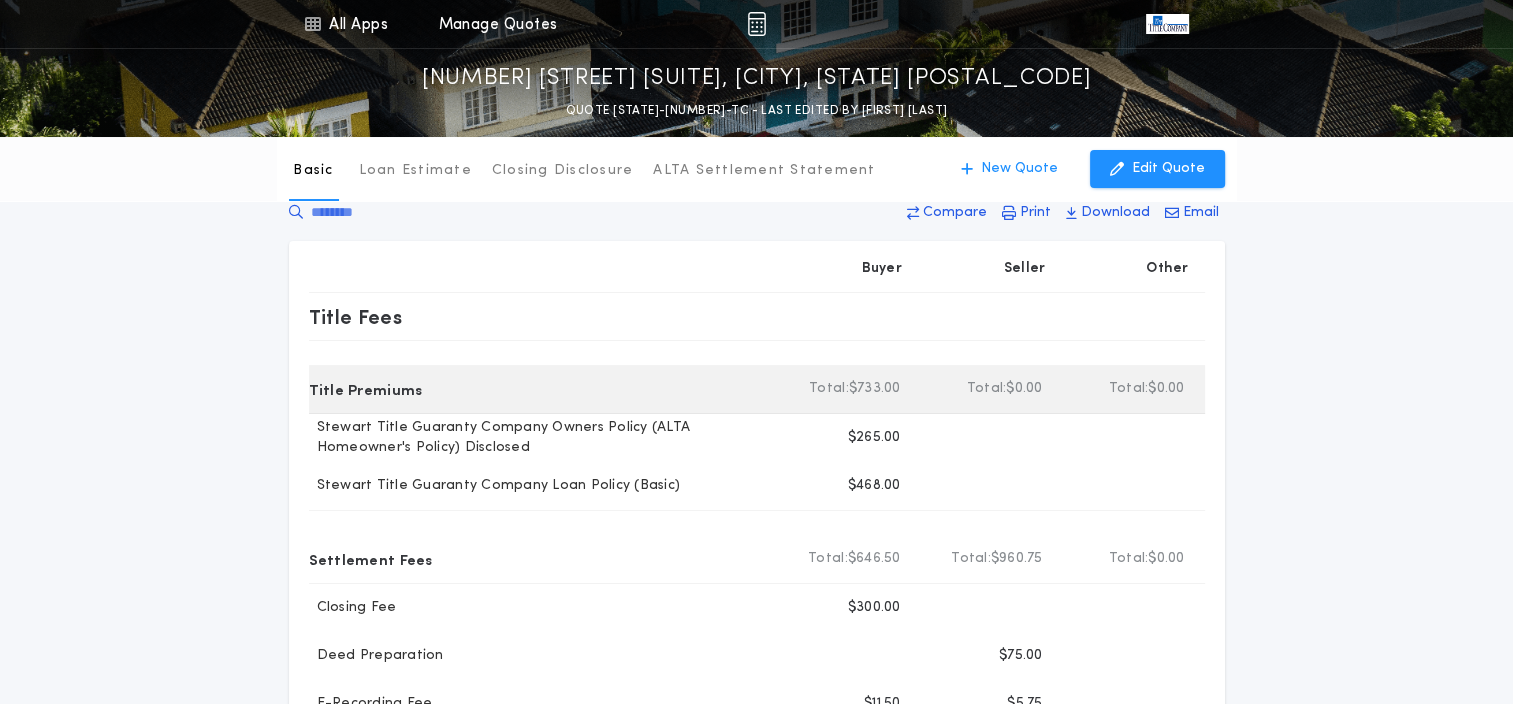 scroll, scrollTop: 0, scrollLeft: 0, axis: both 